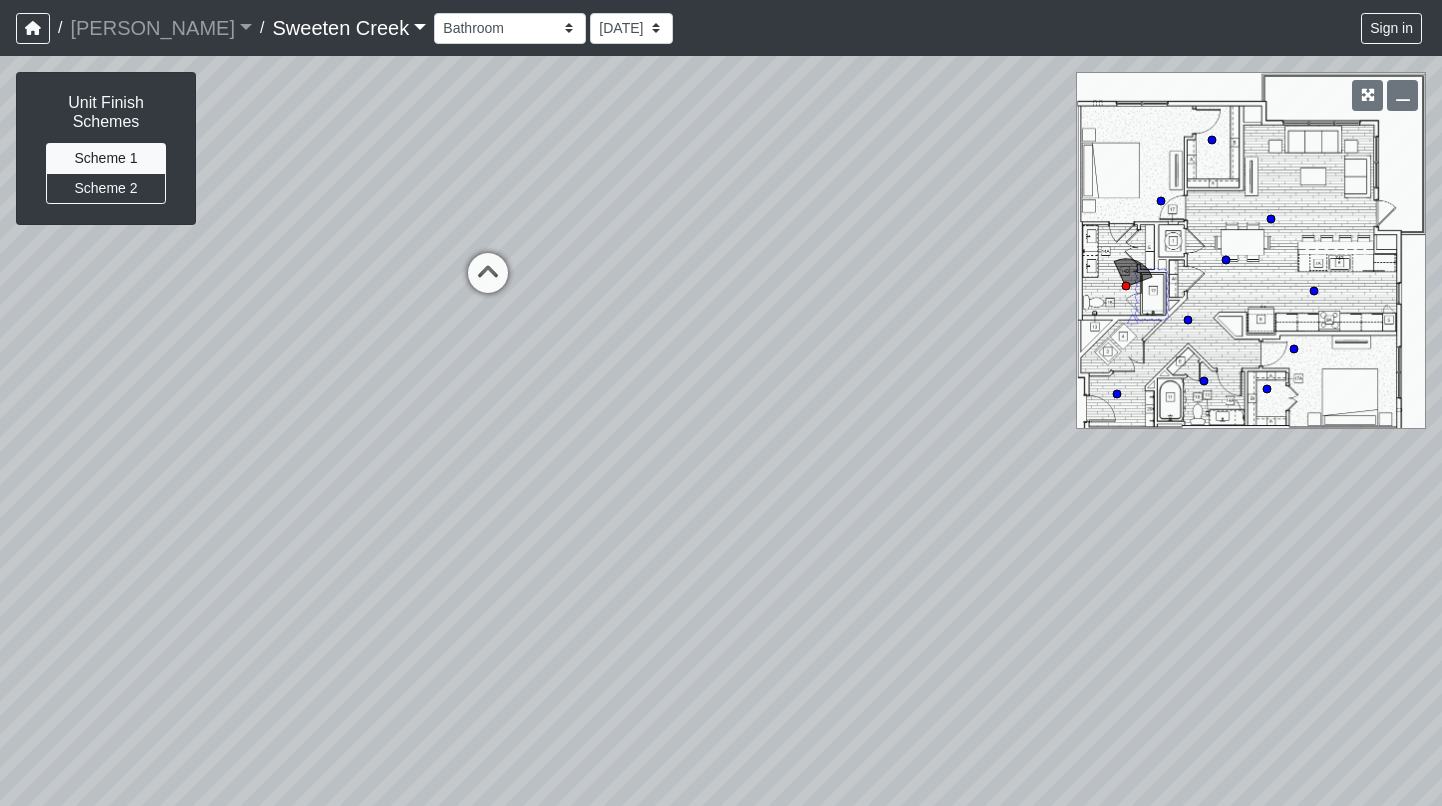 scroll, scrollTop: 0, scrollLeft: 0, axis: both 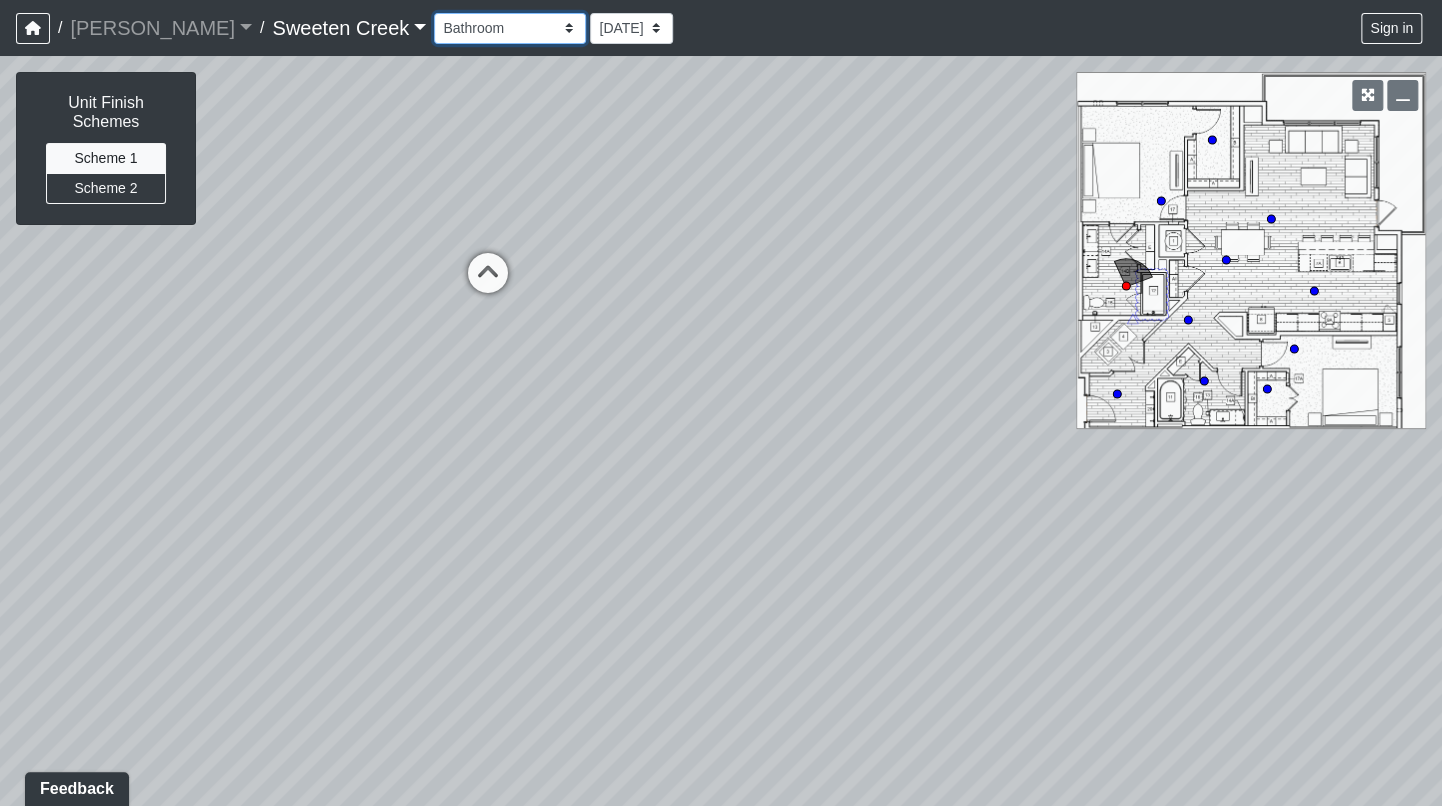 click on "Bistro Fitness - Hobby Booth Seating Counter Dining Dining 2 Elevators Elevators 2 Island Island 2 Island 3 Booth Seating Fireplace Pool Table Scrabble Seating Cardio Water Fountain Weights Wellness Counter Seating Entry Office Reception Counter Seating Elevator Lobby Mailboxes 1 Mailboxes 2 Mailboxes 3 Package Daybeds Daybeds 2 Daybeds 3 Entry Entry 2 Firepit Firepit 2 Grill 1 Grill 2 Grill 3 Loungers Loungers 2 Loungers 3 Pool Pool 2 Pool 3 Pool 4 Pool 5 Putt Putt Seating Spa TV Seating Bathroom Bedroom Den Entry Kitchen Living Room WIC Bathroom Bathroom 2 Bedroom Bedroom 2 Dining Room Entry Hallway Kitchen Living Room WIC WIC 2" at bounding box center [510, 28] 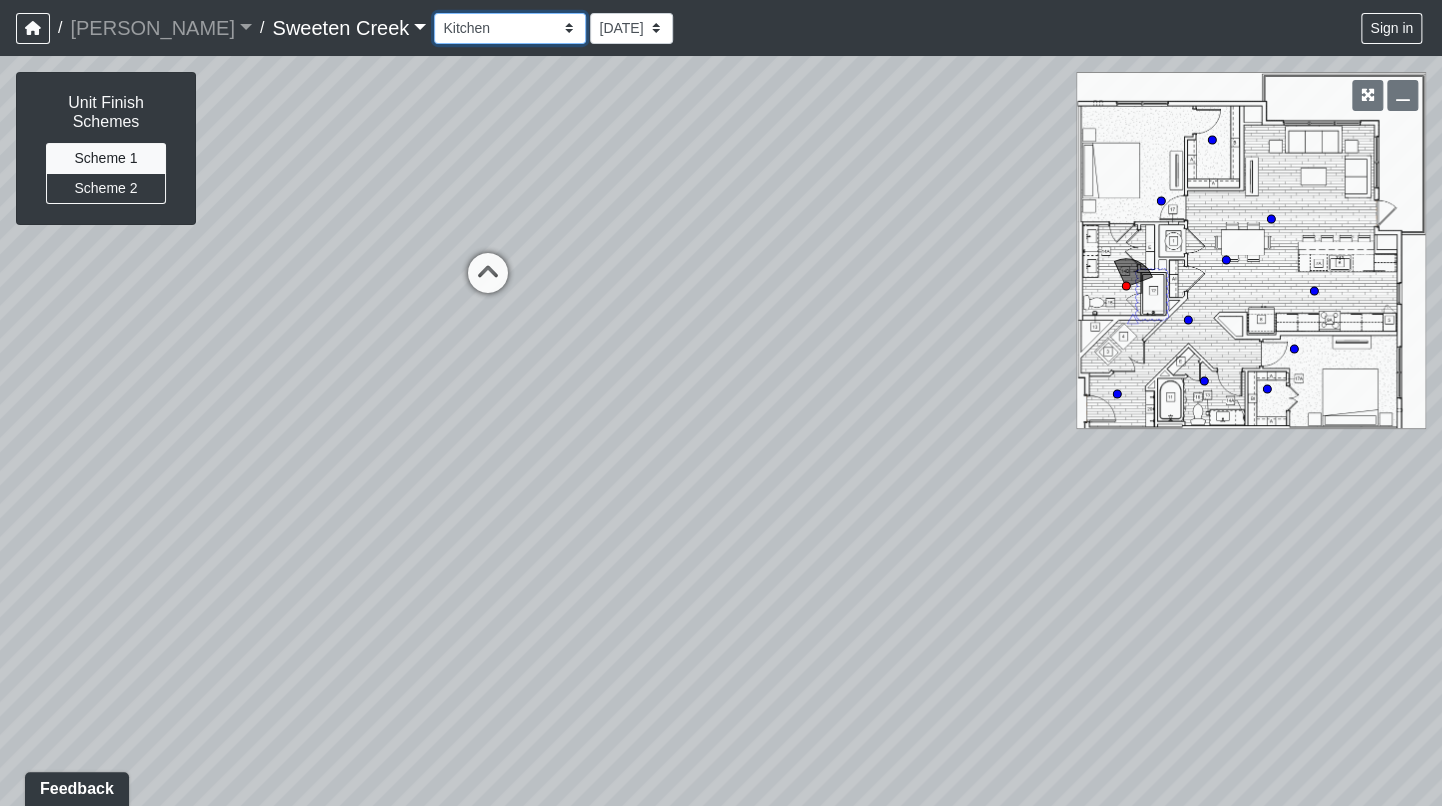 click on "Bistro Fitness - Hobby Booth Seating Counter Dining Dining 2 Elevators Elevators 2 Island Island 2 Island 3 Booth Seating Fireplace Pool Table Scrabble Seating Cardio Water Fountain Weights Wellness Counter Seating Entry Office Reception Counter Seating Elevator Lobby Mailboxes 1 Mailboxes 2 Mailboxes 3 Package Daybeds Daybeds 2 Daybeds 3 Entry Entry 2 Firepit Firepit 2 Grill 1 Grill 2 Grill 3 Loungers Loungers 2 Loungers 3 Pool Pool 2 Pool 3 Pool 4 Pool 5 Putt Putt Seating Spa TV Seating Bathroom Bedroom Den Entry Kitchen Living Room WIC Bathroom Bathroom 2 Bedroom Bedroom 2 Dining Room Entry Hallway Kitchen Living Room WIC WIC 2" at bounding box center (510, 28) 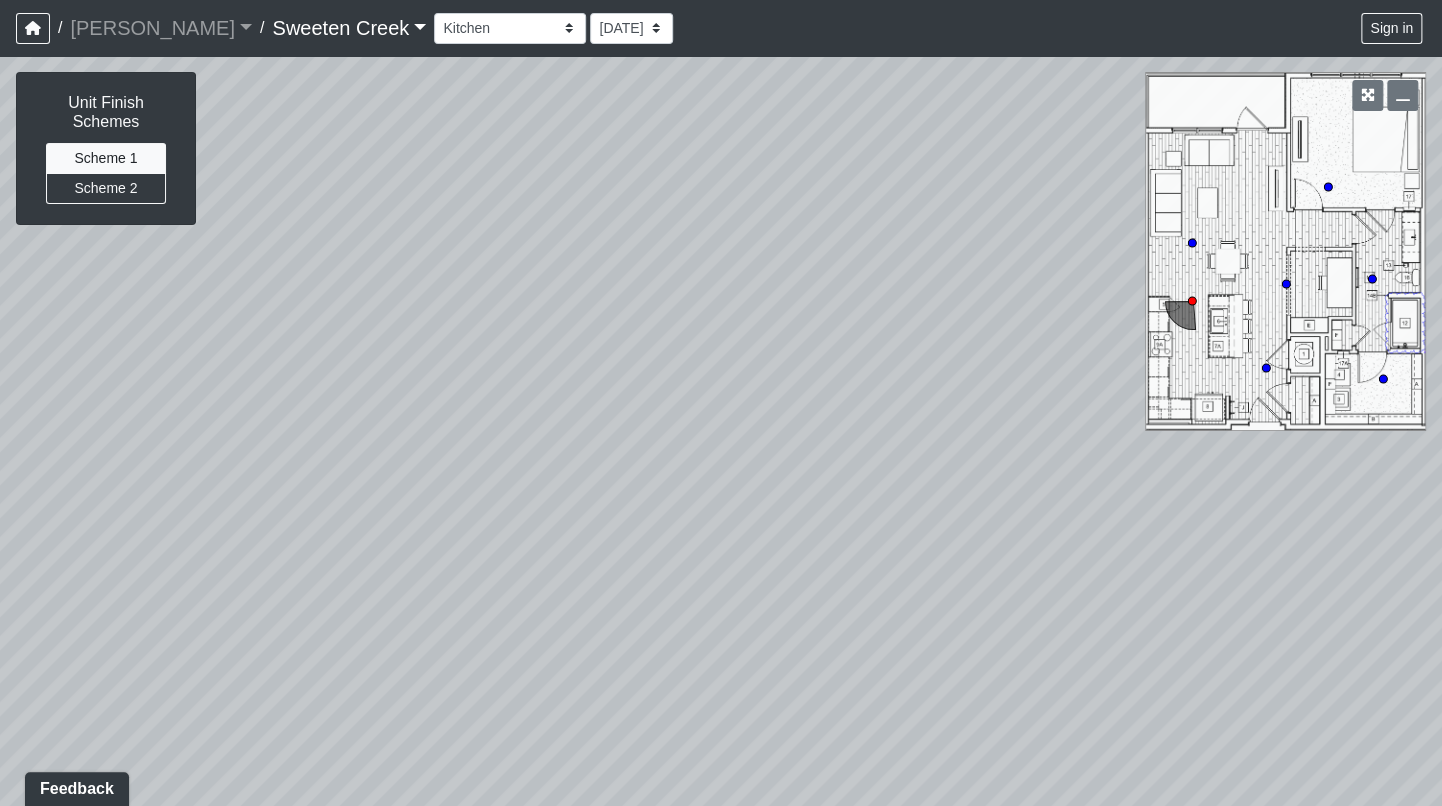 drag, startPoint x: 800, startPoint y: 154, endPoint x: 505, endPoint y: 132, distance: 295.8192 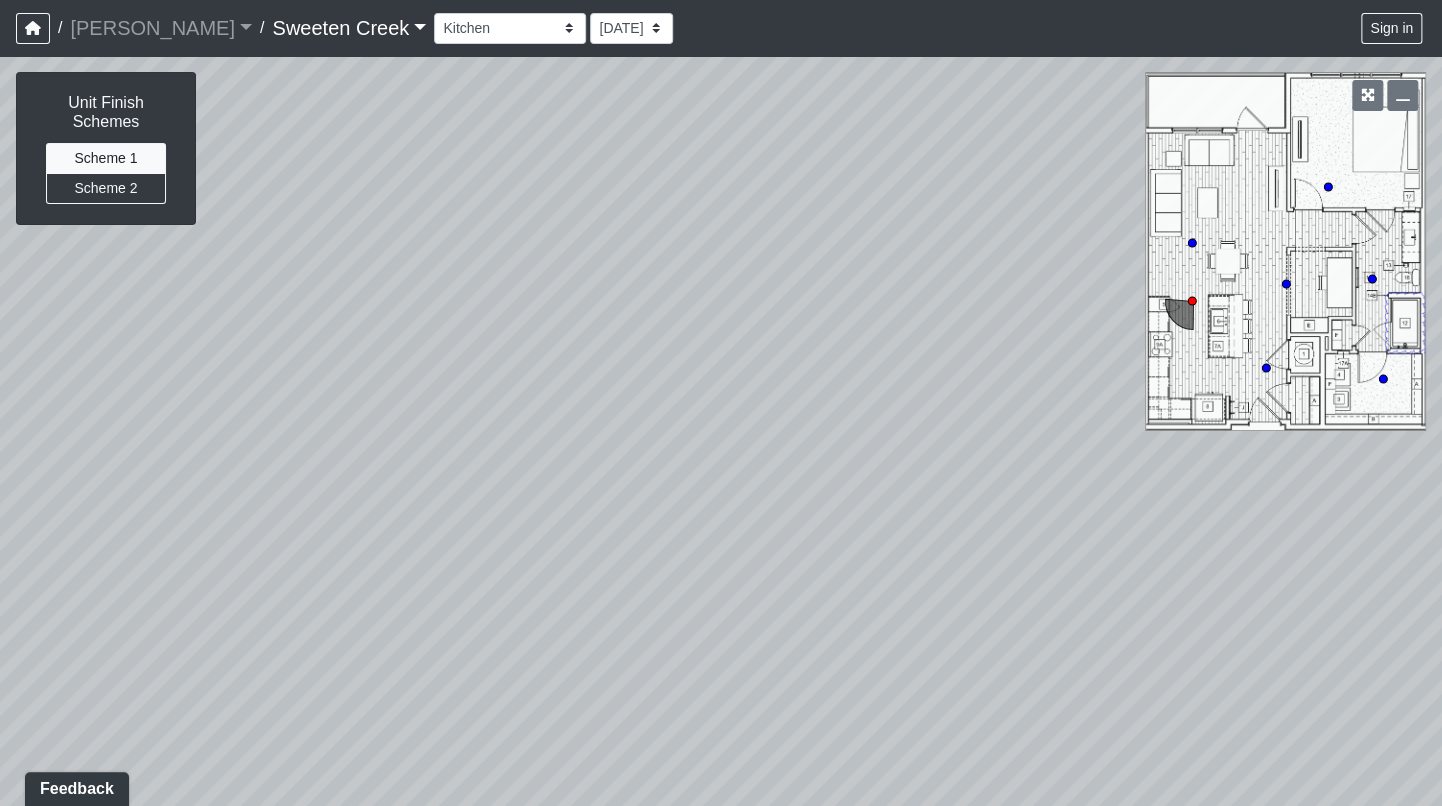 drag, startPoint x: 1033, startPoint y: 256, endPoint x: 970, endPoint y: 206, distance: 80.43009 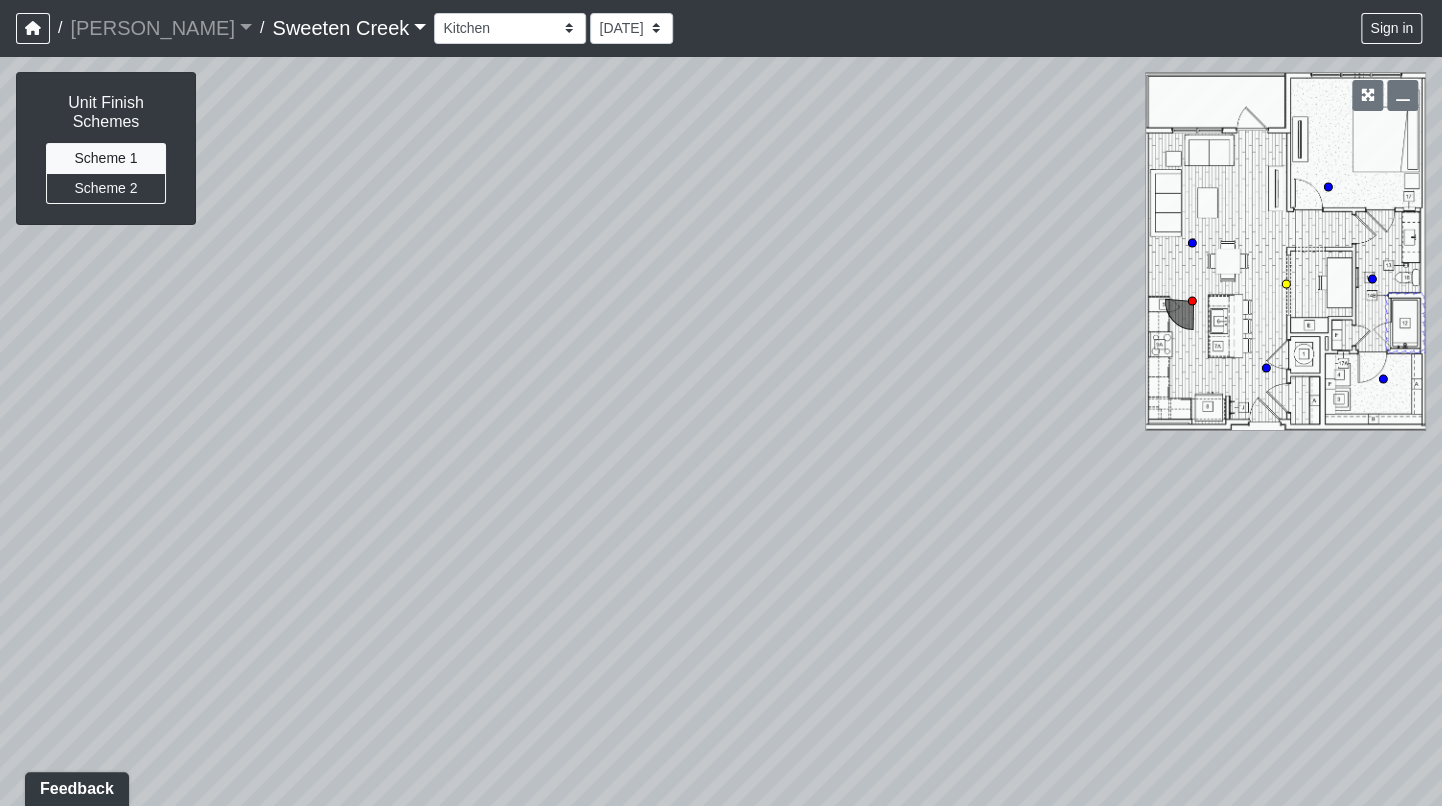 click 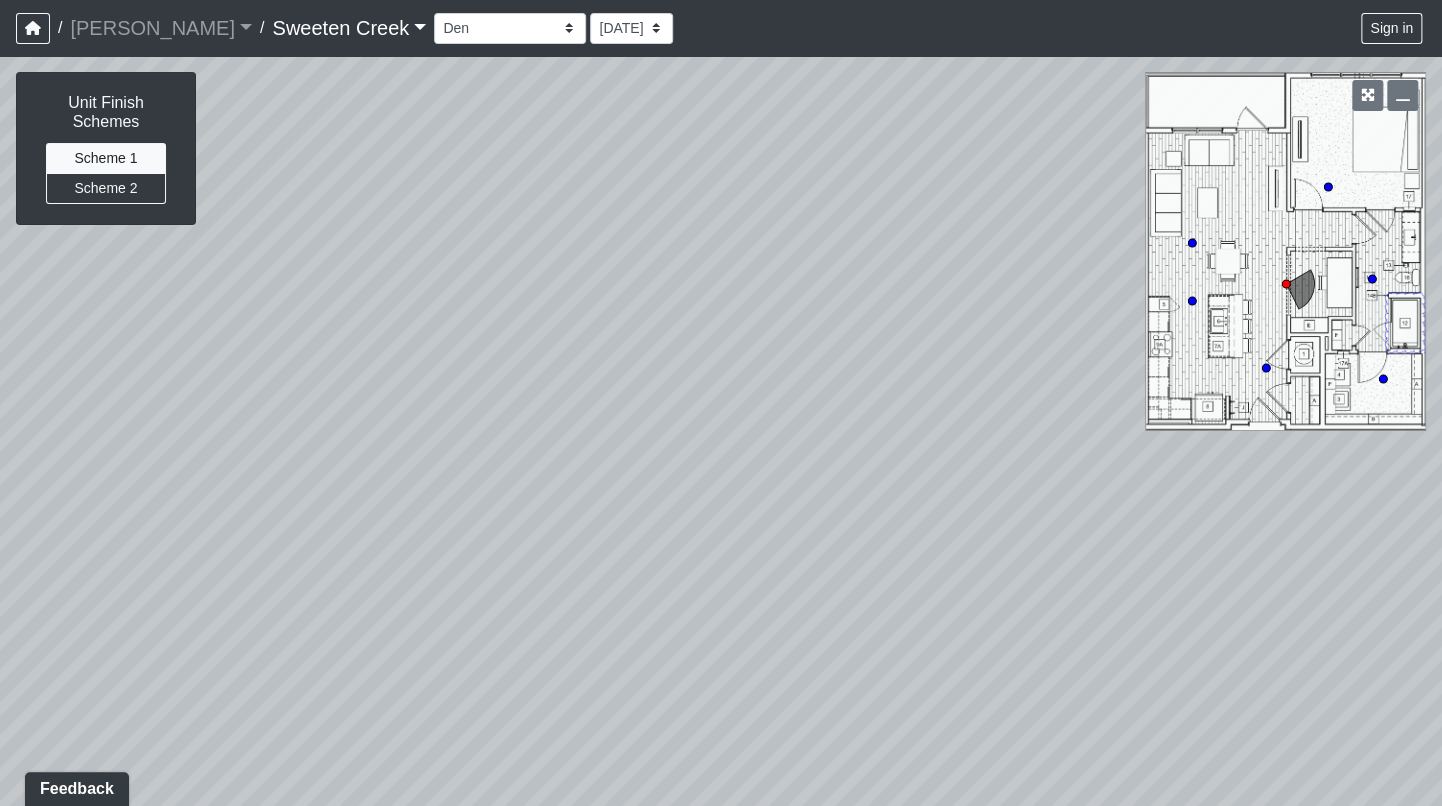 drag, startPoint x: 795, startPoint y: 168, endPoint x: 1145, endPoint y: 80, distance: 360.89334 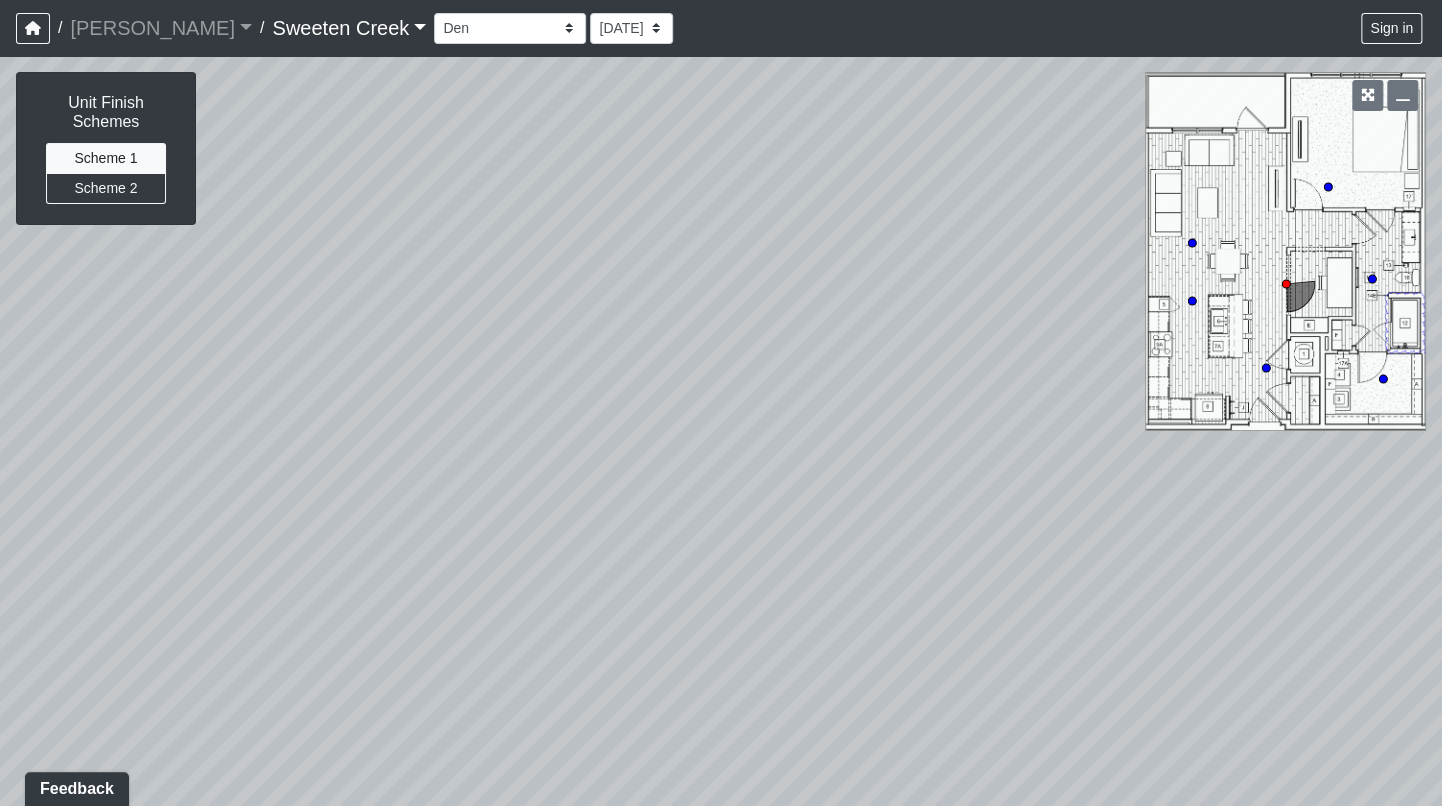 drag, startPoint x: 601, startPoint y: 168, endPoint x: 219, endPoint y: 293, distance: 401.93158 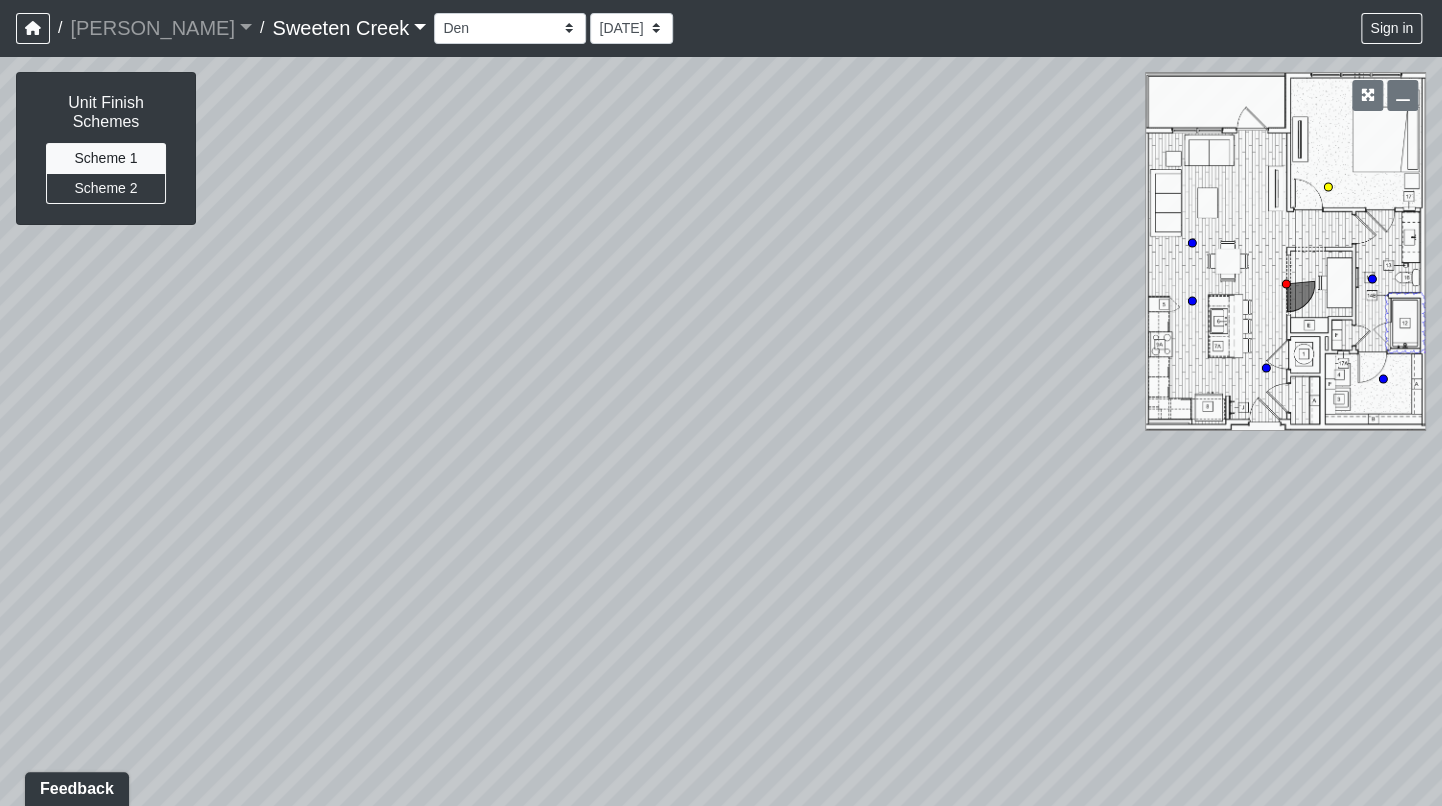 click 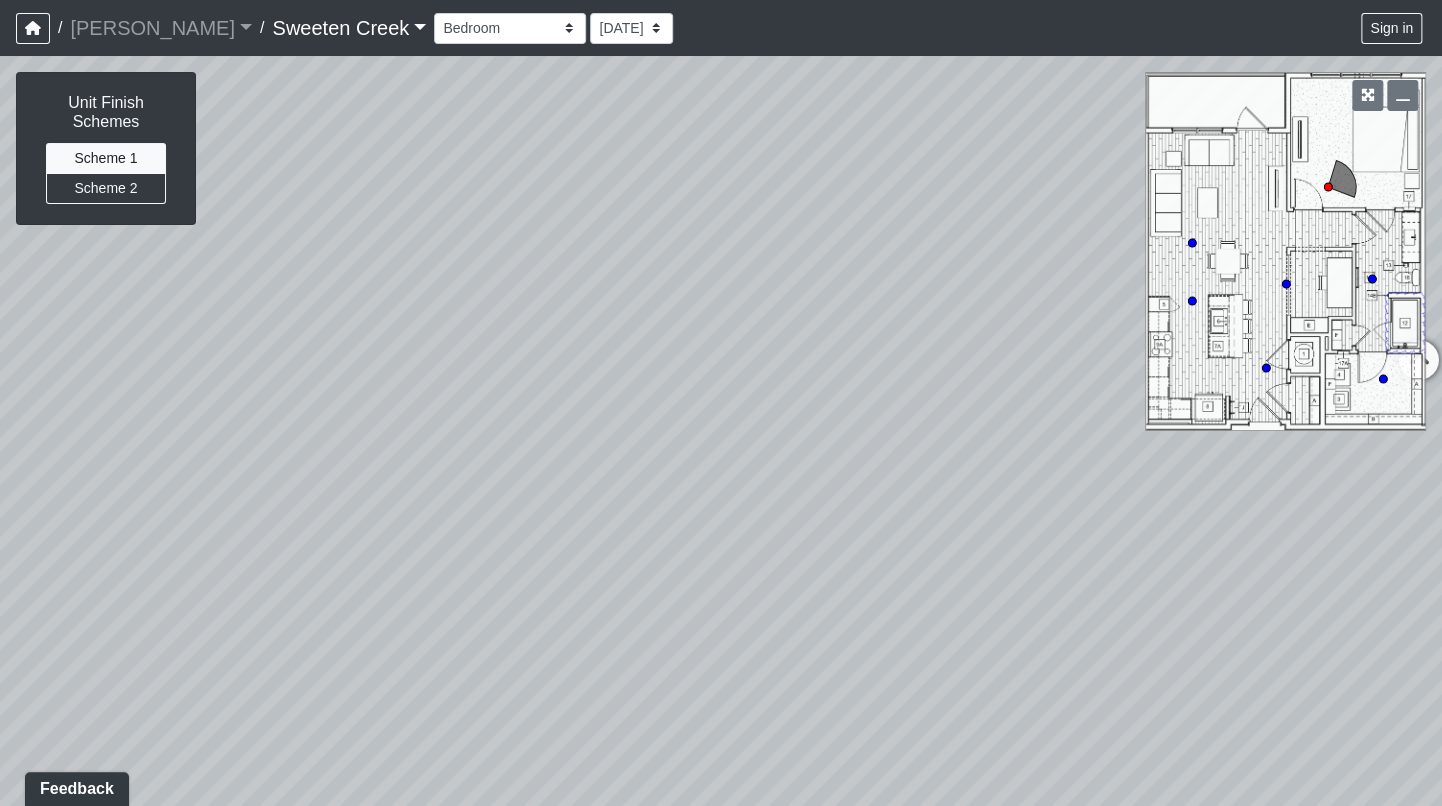 drag, startPoint x: 889, startPoint y: 286, endPoint x: 389, endPoint y: 287, distance: 500.001 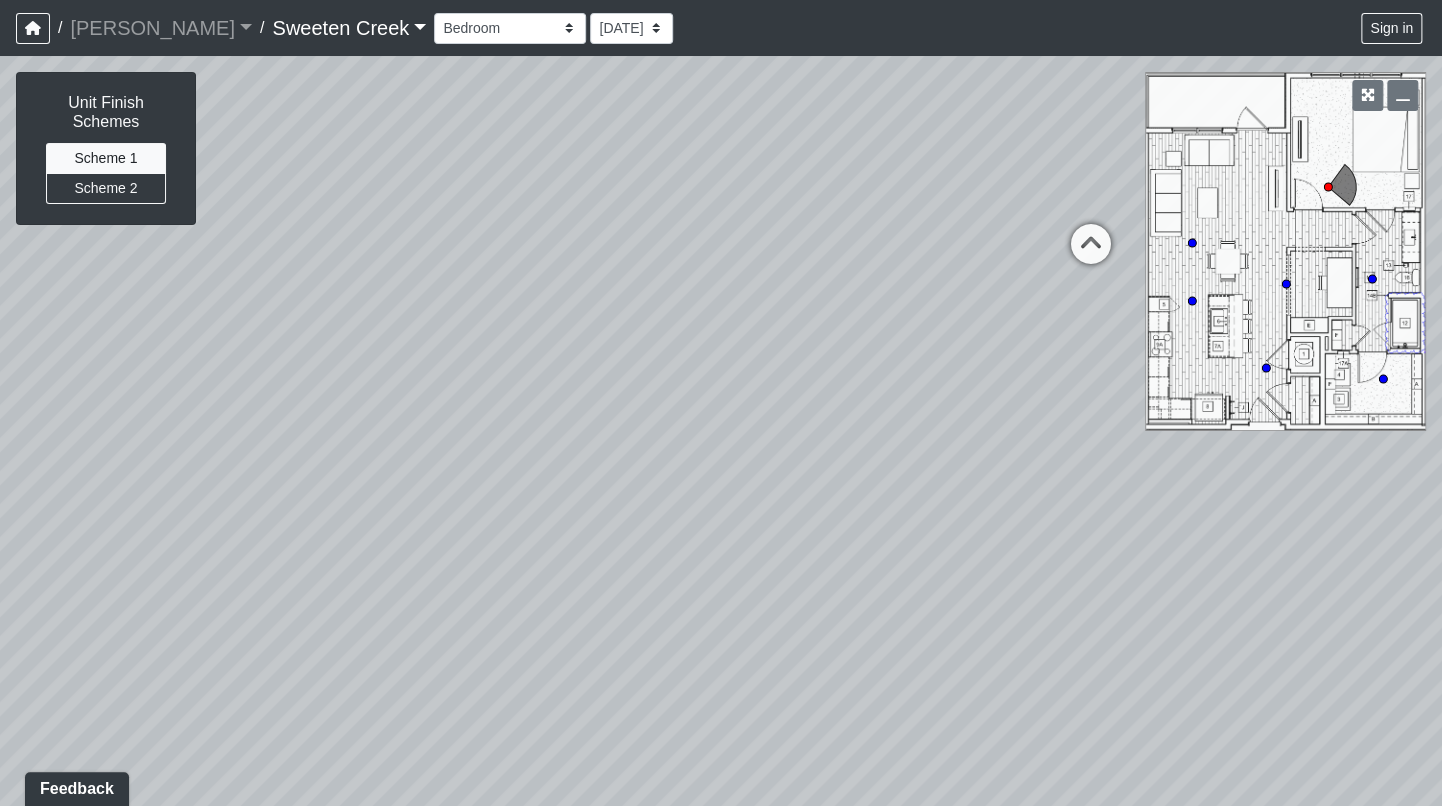drag, startPoint x: 736, startPoint y: 287, endPoint x: 818, endPoint y: 198, distance: 121.016525 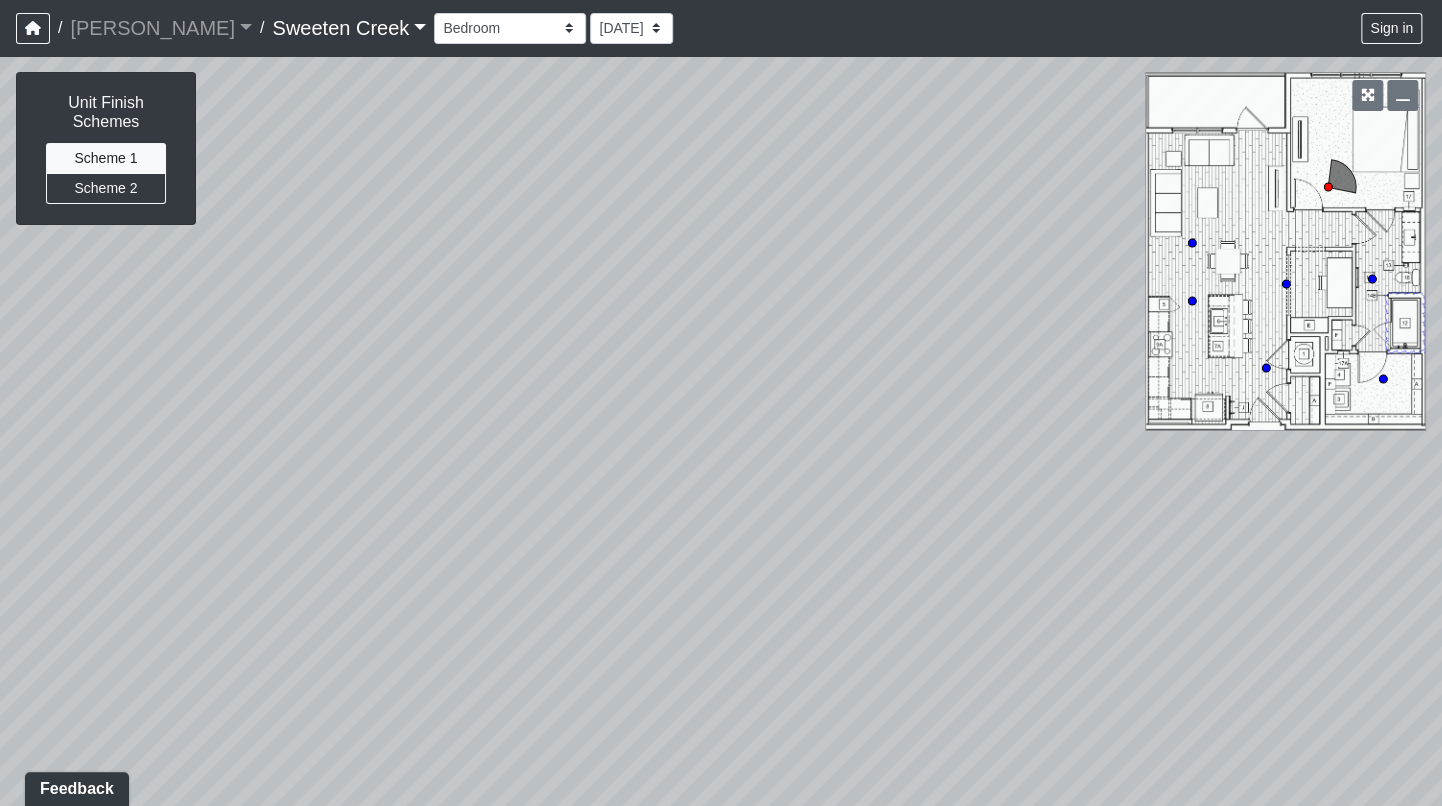drag, startPoint x: 529, startPoint y: 193, endPoint x: 910, endPoint y: 182, distance: 381.15875 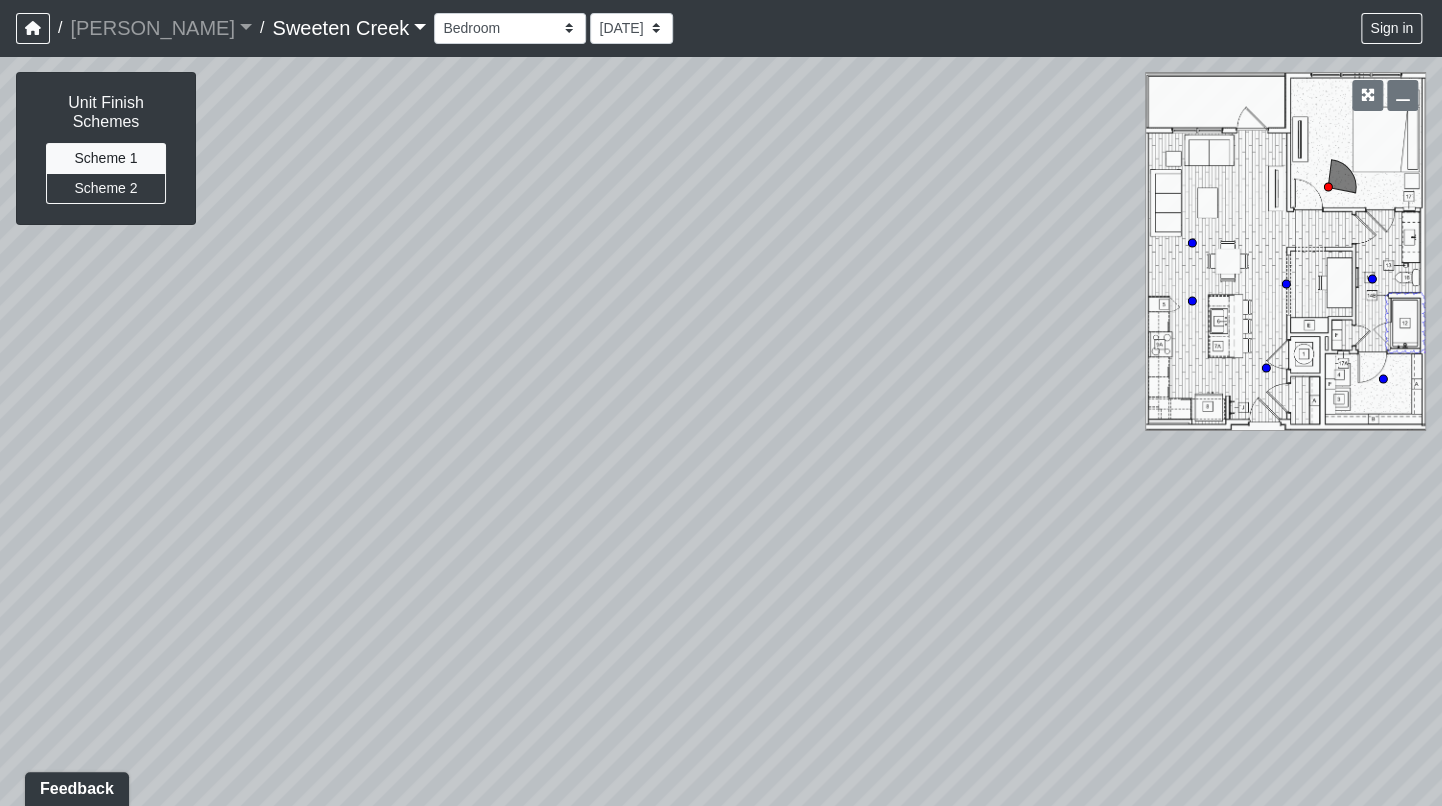 click on "Loading... Office Loading... Reception Loading... Mailroom - Elevator Lobby Loading... Entry Loading... Reception Loading... Office Loading... Entry Loading... Living Room Loading... Entry Loading... Kitchen Loading... Hallway Loading... Dining Room Loading... Bedroom 2 Loading... Bathroom 2 Loading... Entry Loading... Kitchen Loading... Living Room Loading... Hallway Loading... WIC 2 Loading... Dining Room Loading... Bedroom Loading... Dining Room Loading... Kitchen Loading... Hallway Loading... Dining Room Loading... Living Room Loading... Bedroom Loading... Hallway Loading... WIC Loading... Bathroom Loading... Dining Room Loading... Kitchen Loading... Bedroom Loading... Living Room Loading... Den Loading... Entry Loading... Bedroom Loading... Den Loading... Bathroom Loading... Kitchen" at bounding box center [721, 431] 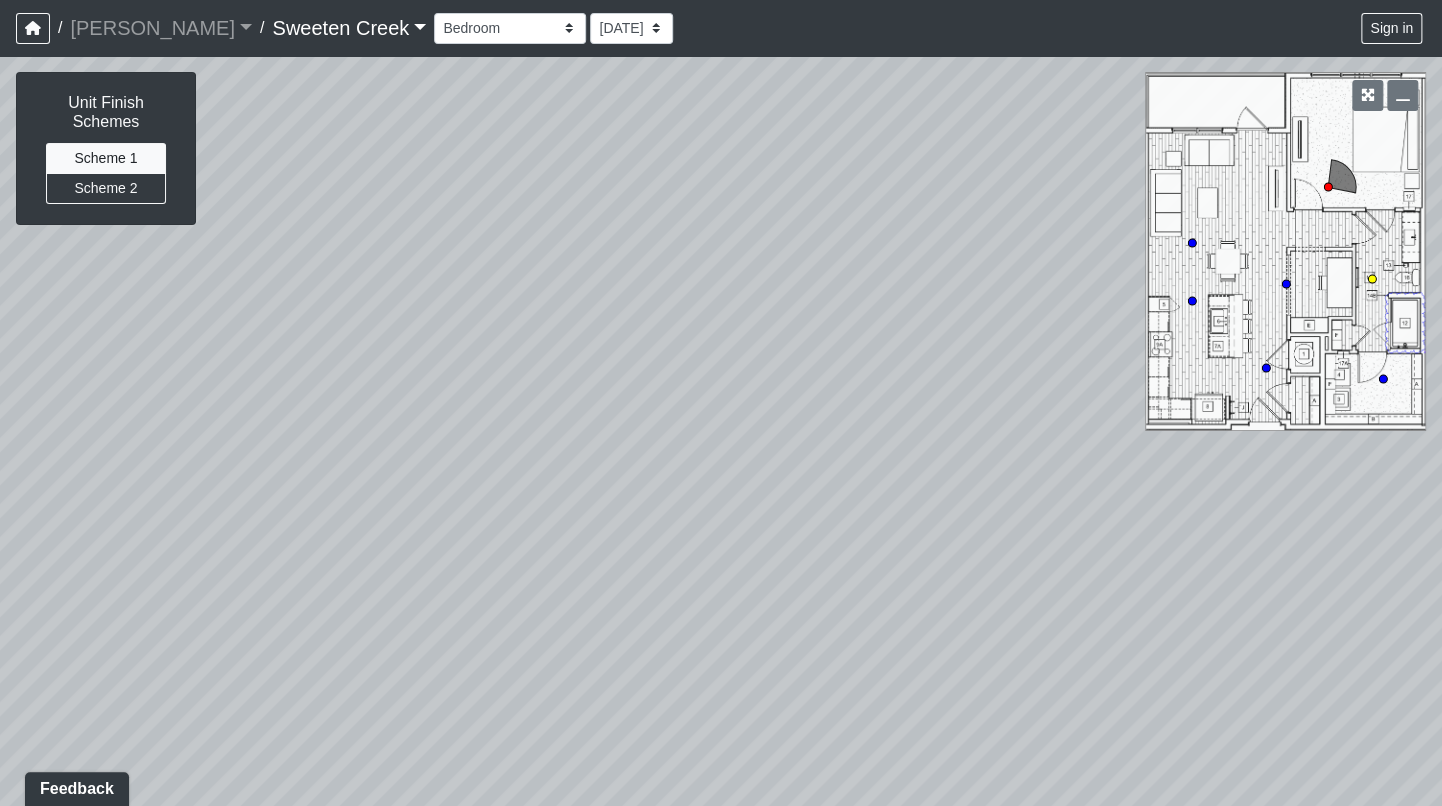 click 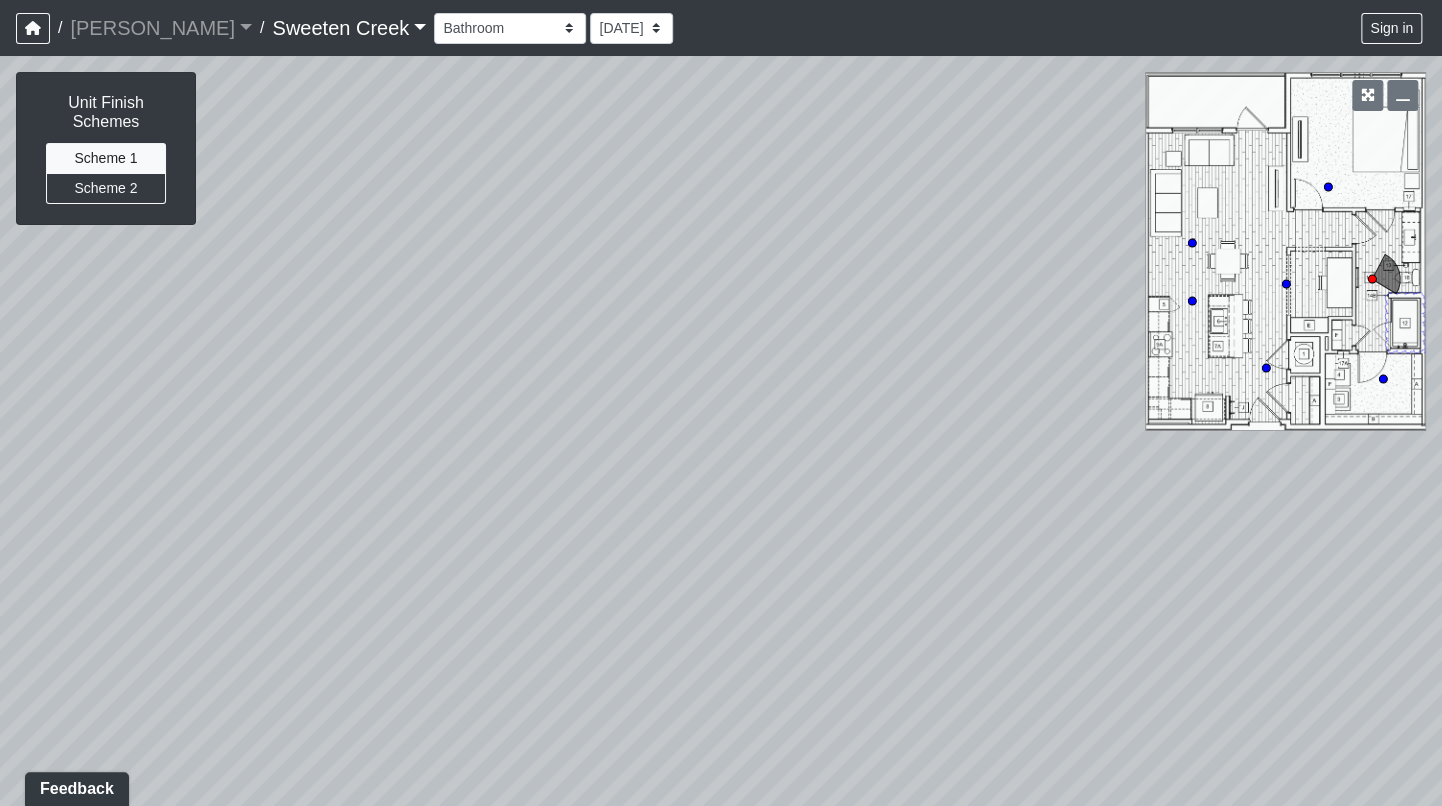 drag, startPoint x: 1081, startPoint y: 410, endPoint x: 653, endPoint y: 281, distance: 447.01788 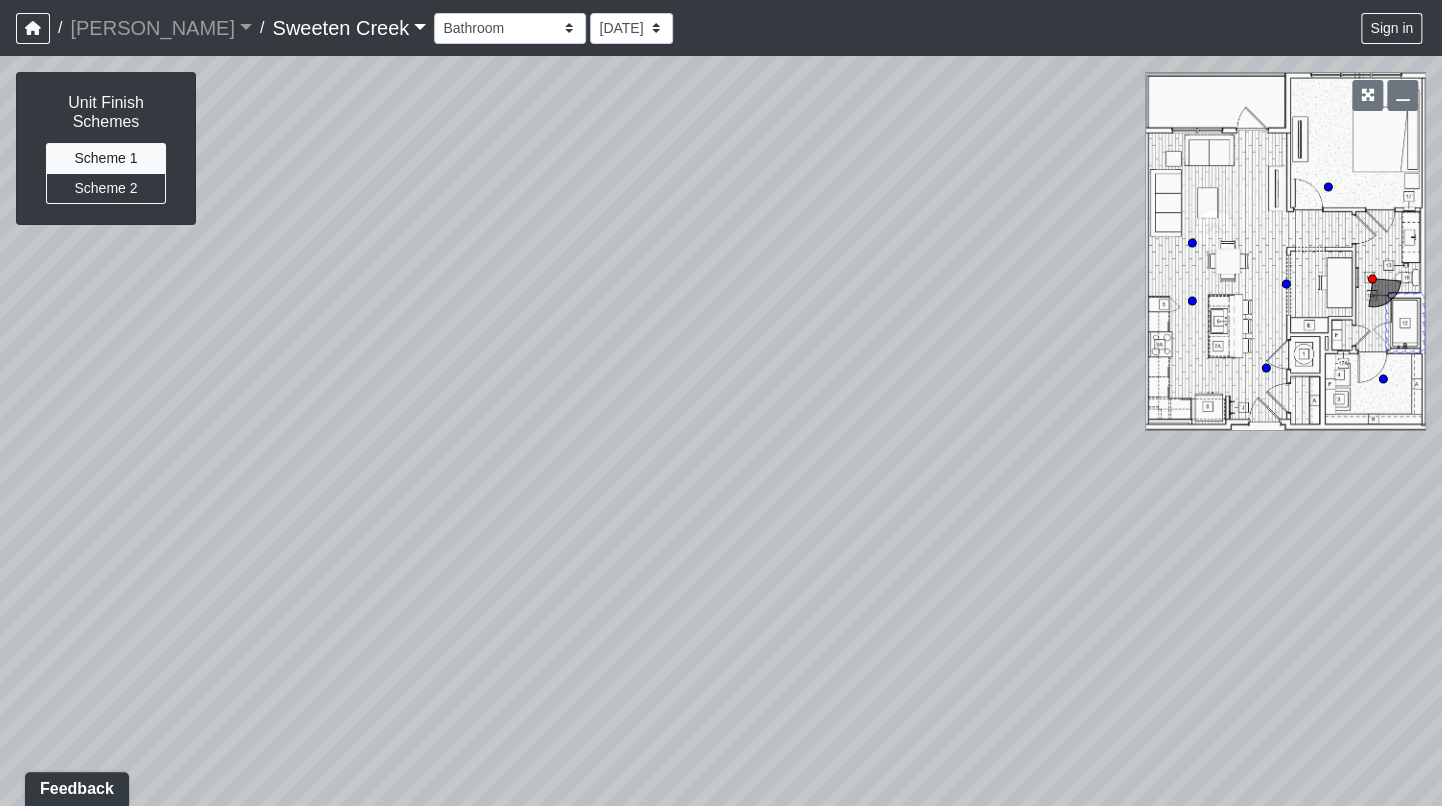 drag, startPoint x: 1107, startPoint y: 351, endPoint x: 246, endPoint y: 245, distance: 867.5004 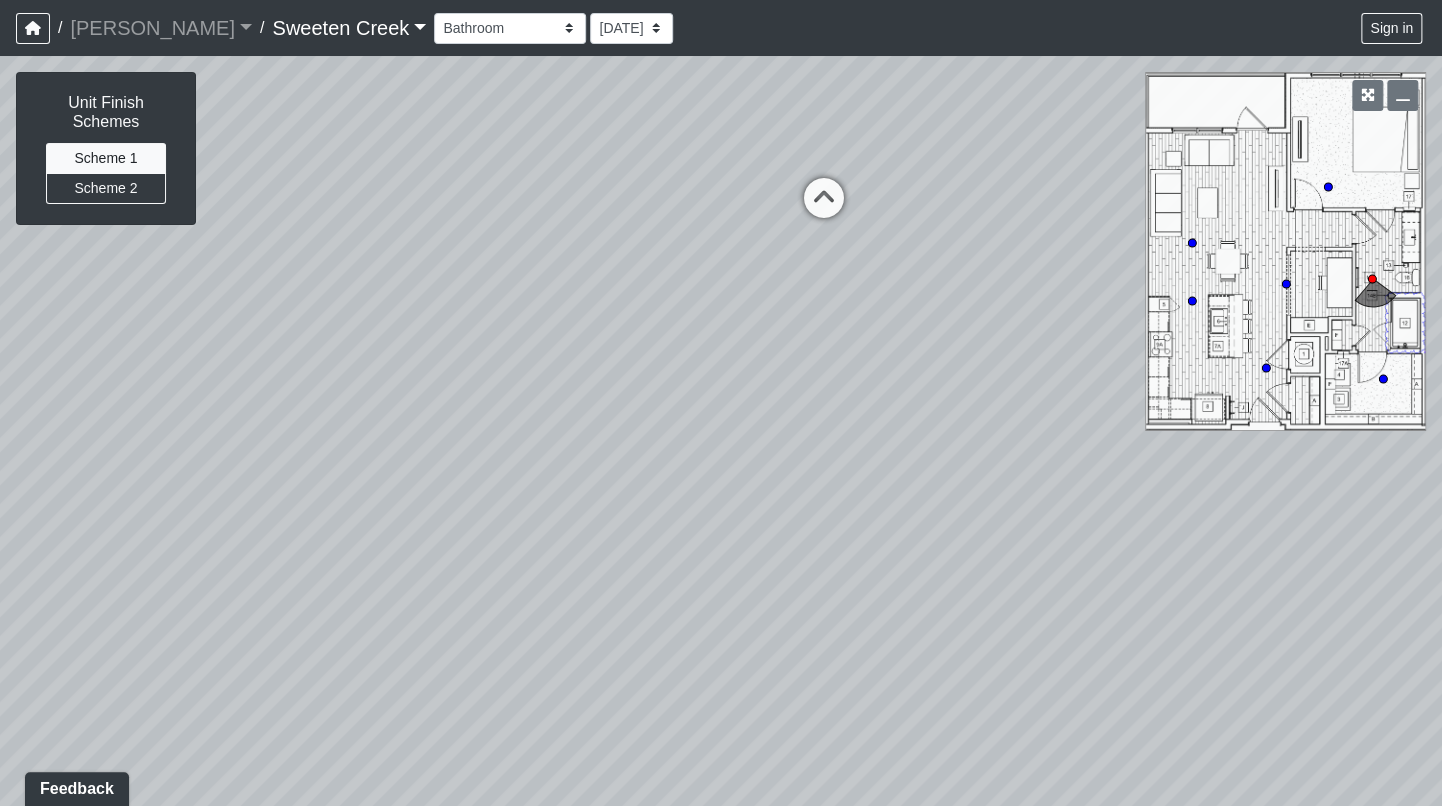 drag, startPoint x: 978, startPoint y: 384, endPoint x: 724, endPoint y: 410, distance: 255.32724 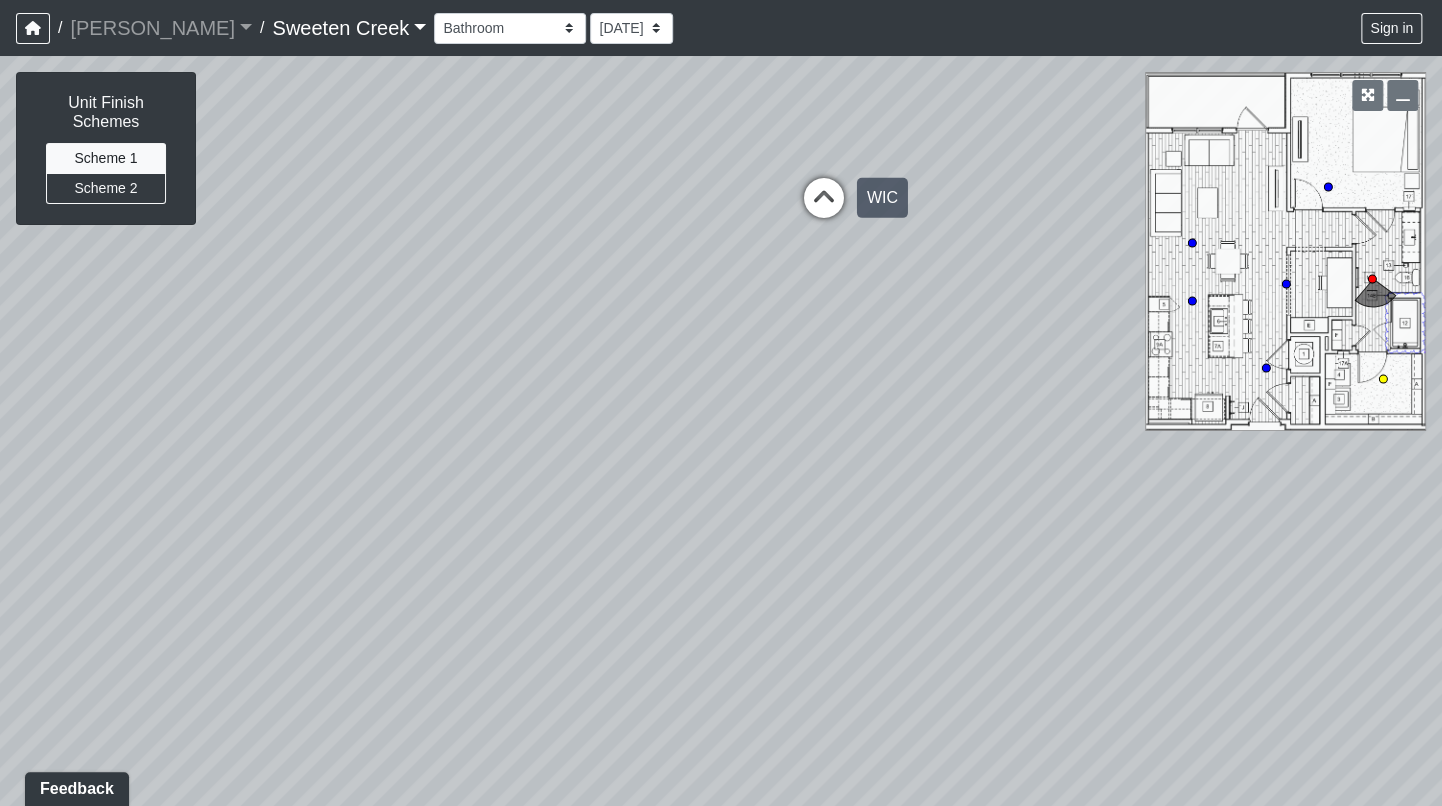 click at bounding box center [824, 208] 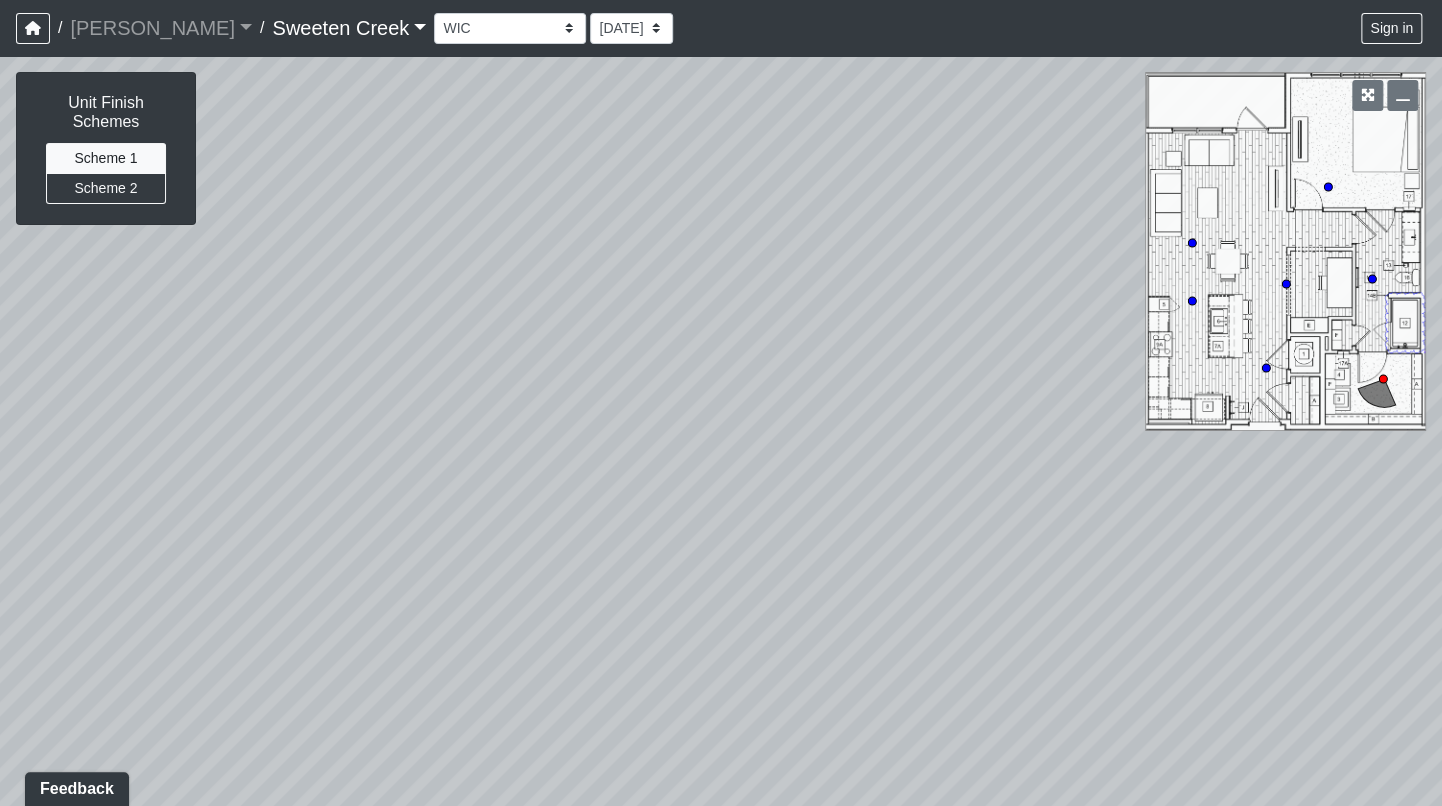 drag, startPoint x: 973, startPoint y: 397, endPoint x: 579, endPoint y: 338, distance: 398.39304 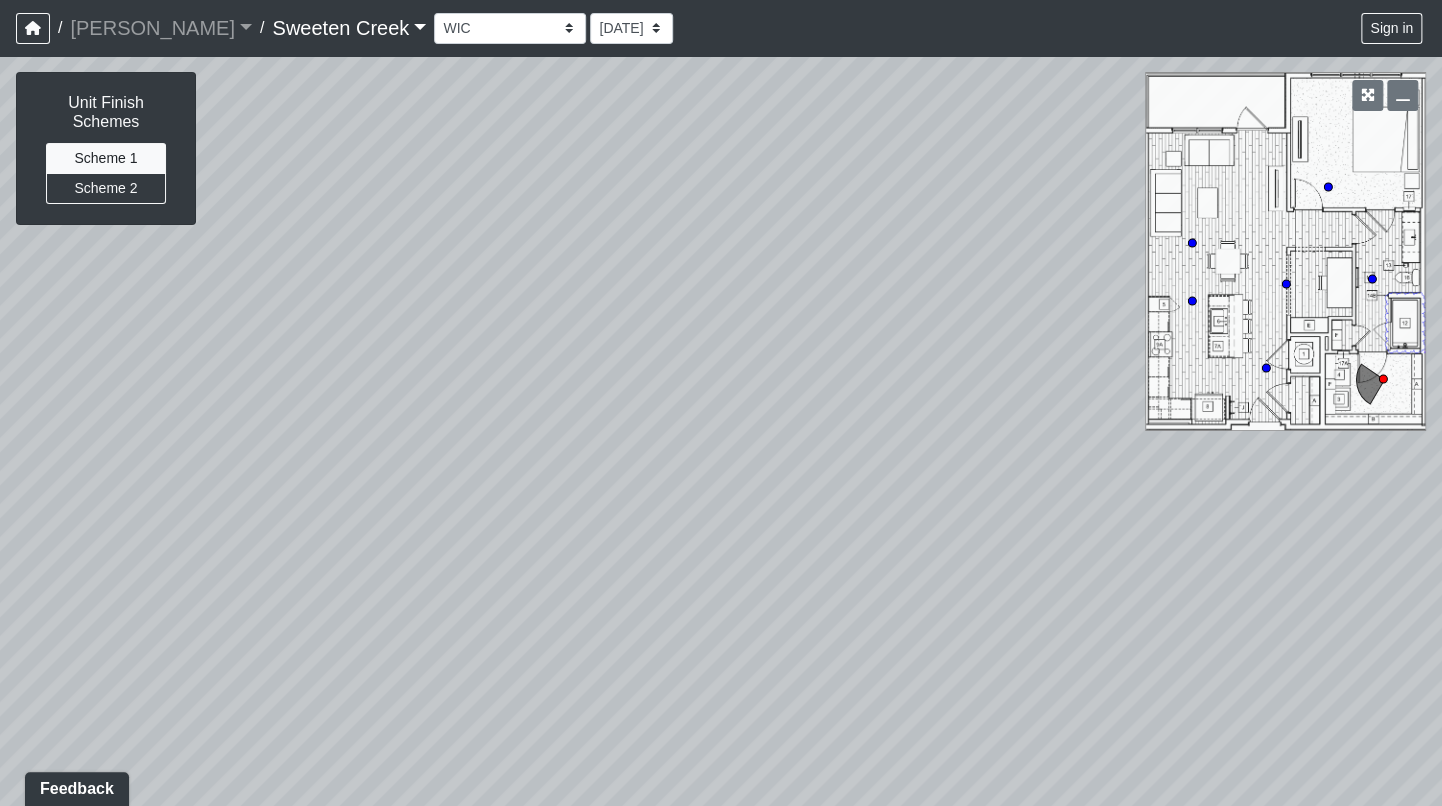 drag, startPoint x: 813, startPoint y: 296, endPoint x: 274, endPoint y: 494, distance: 574.21686 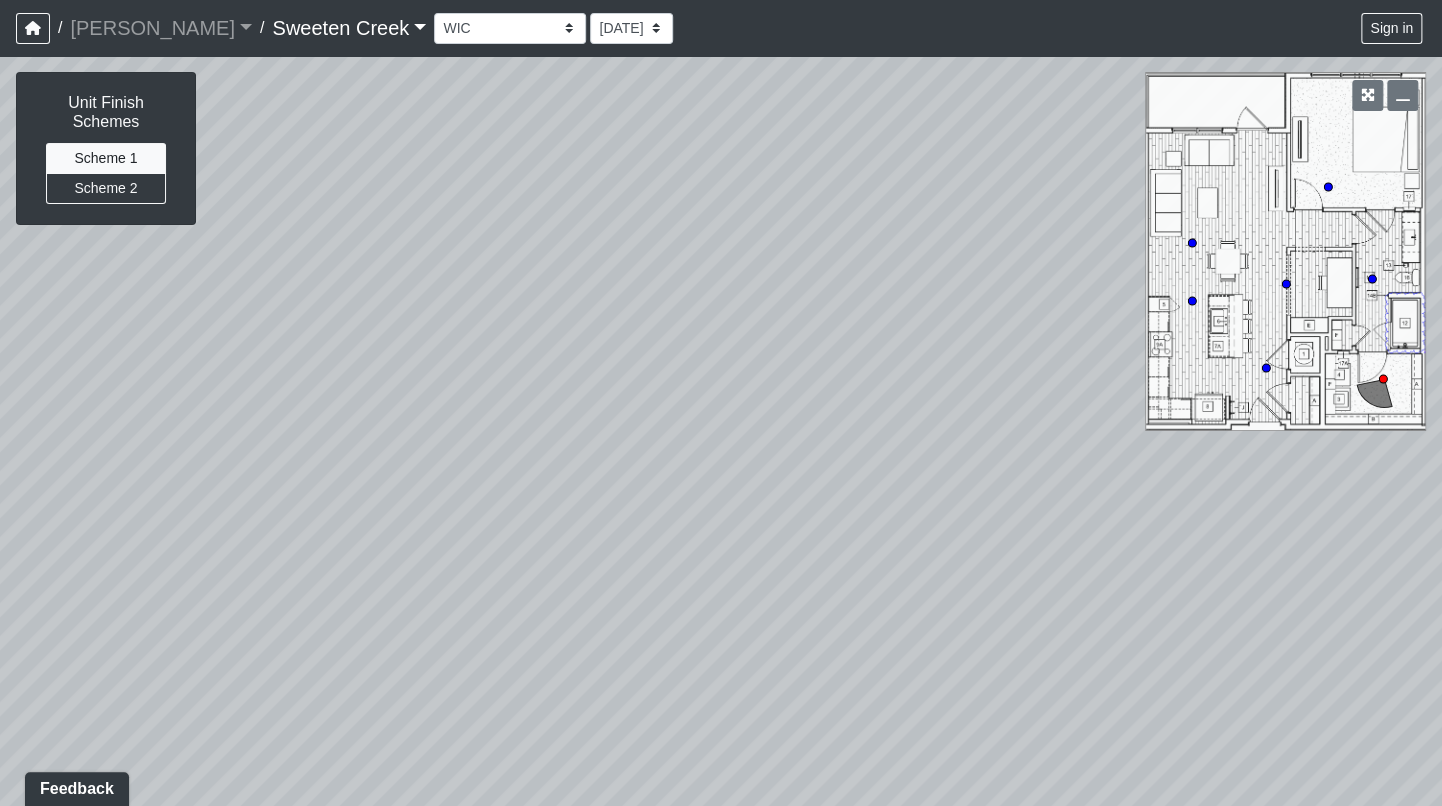 drag, startPoint x: 885, startPoint y: 241, endPoint x: 1414, endPoint y: 484, distance: 582.1426 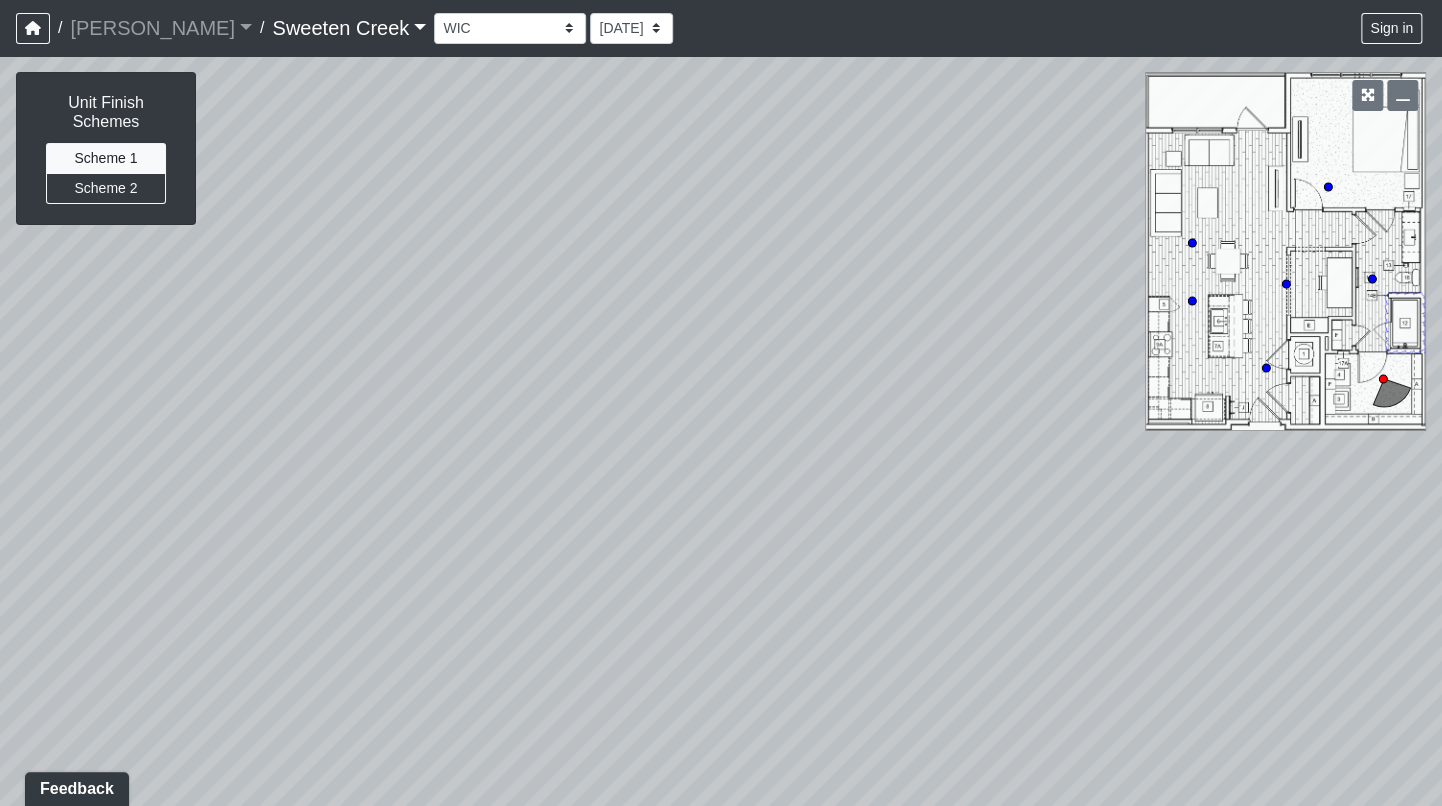 drag, startPoint x: 384, startPoint y: 143, endPoint x: 1244, endPoint y: 142, distance: 860.0006 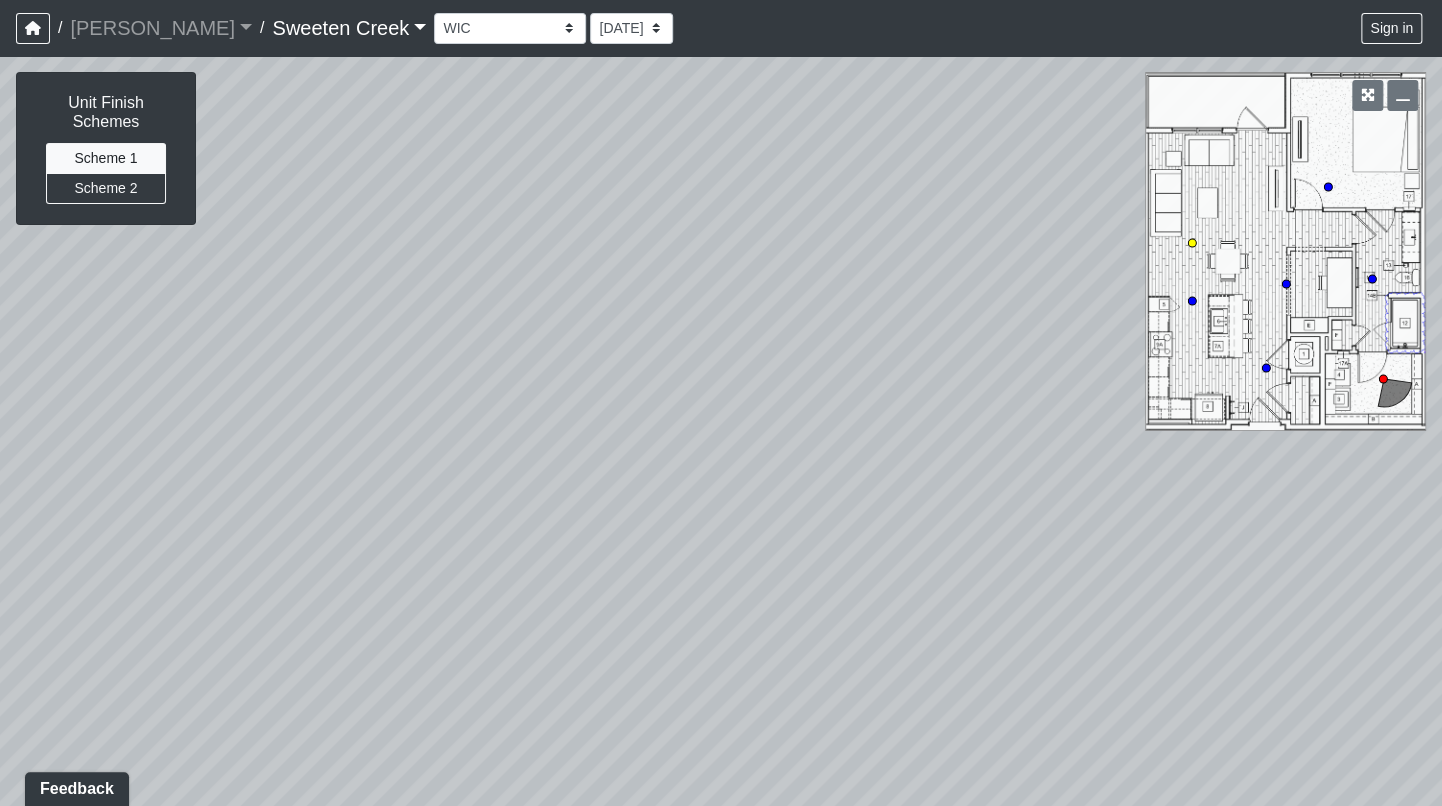 click 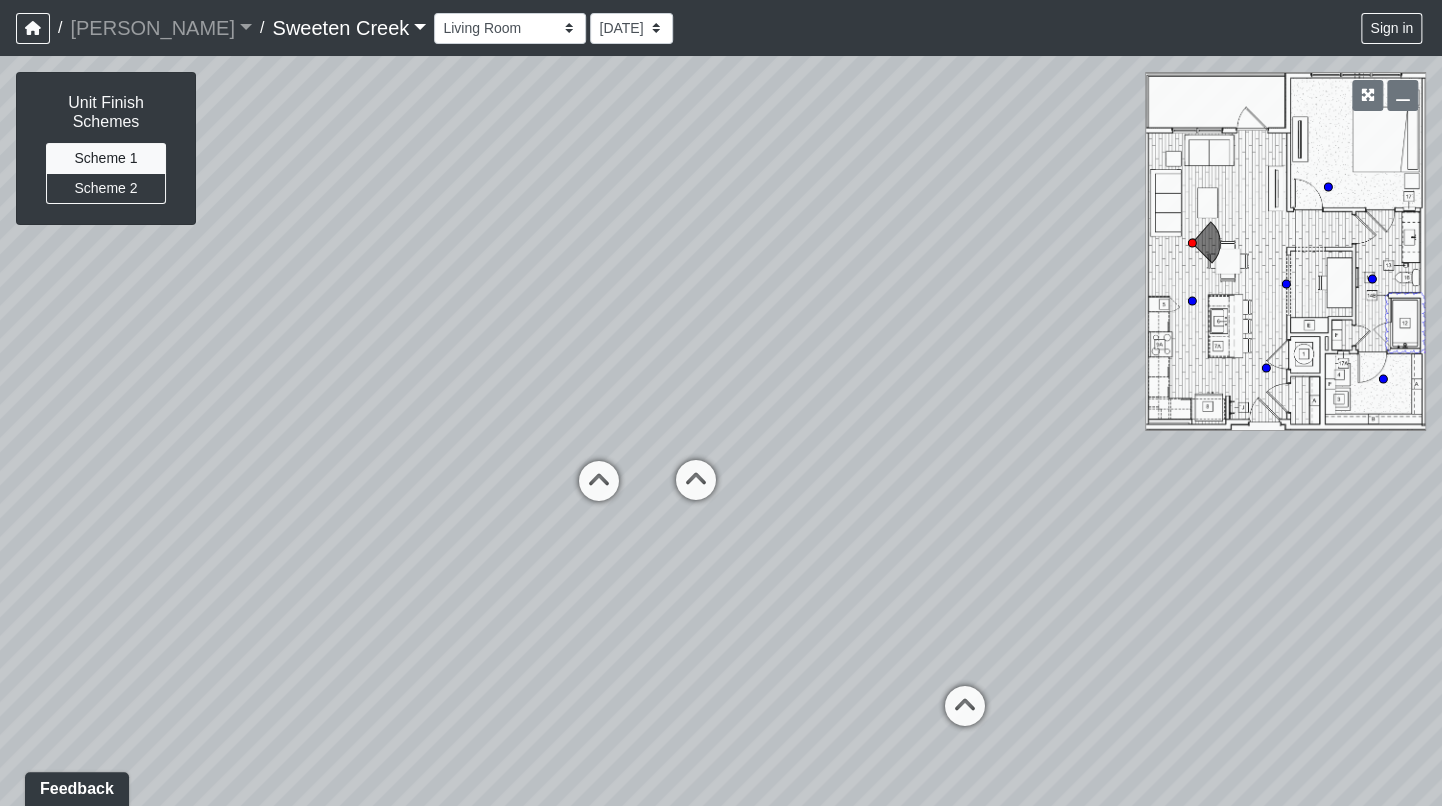 drag, startPoint x: 1030, startPoint y: 258, endPoint x: 438, endPoint y: 278, distance: 592.33777 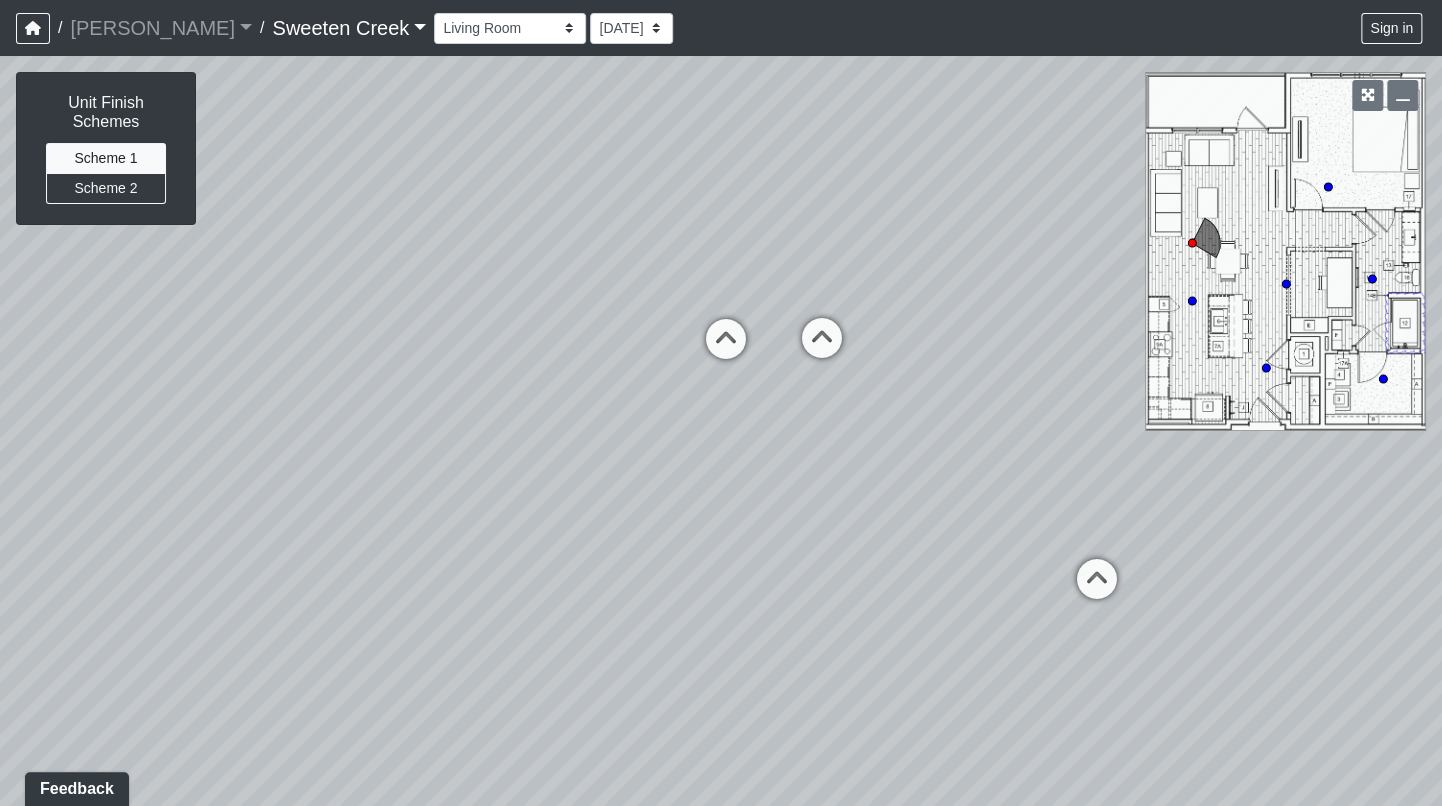 drag, startPoint x: 679, startPoint y: 210, endPoint x: 1253, endPoint y: 203, distance: 574.04266 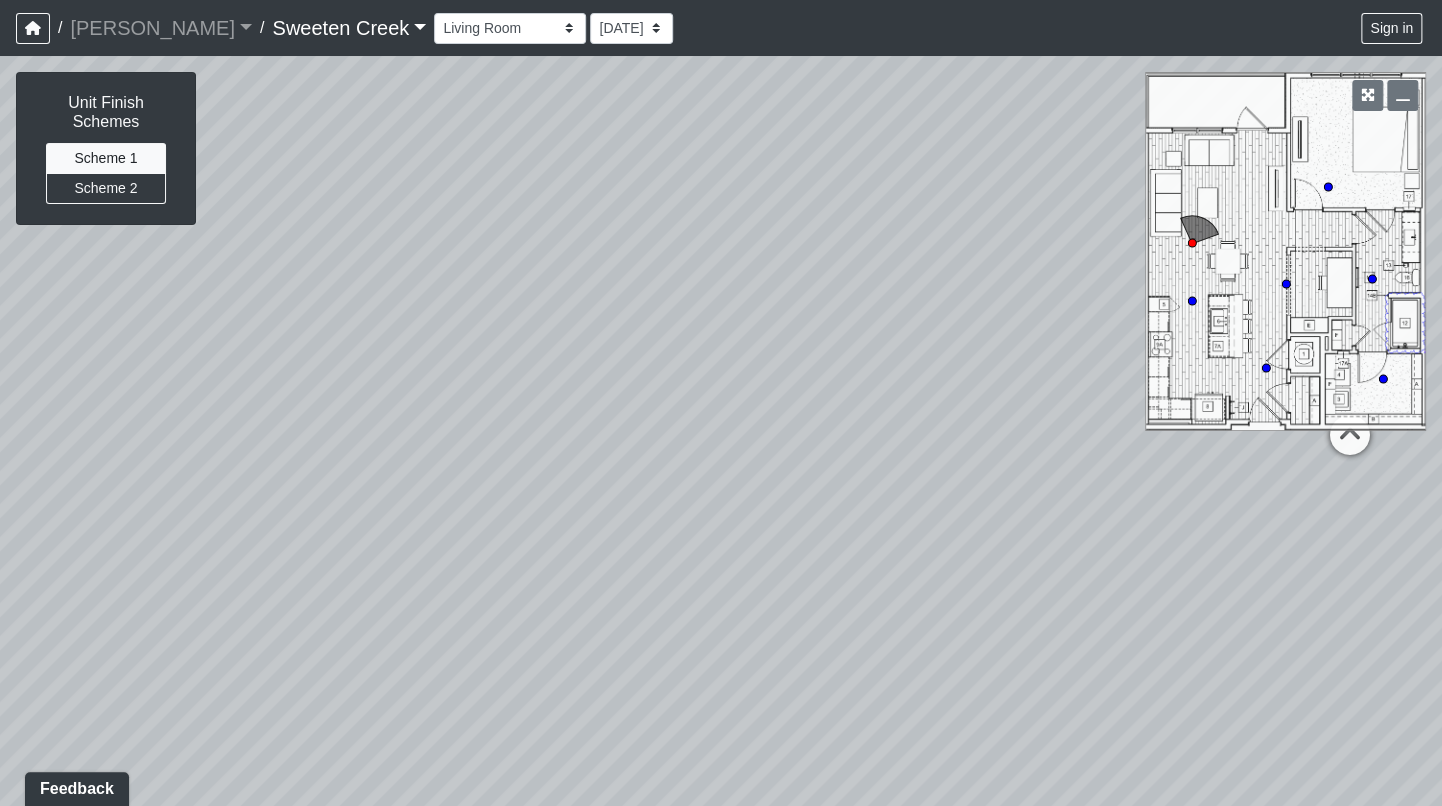 drag, startPoint x: 663, startPoint y: 170, endPoint x: 1085, endPoint y: 222, distance: 425.1917 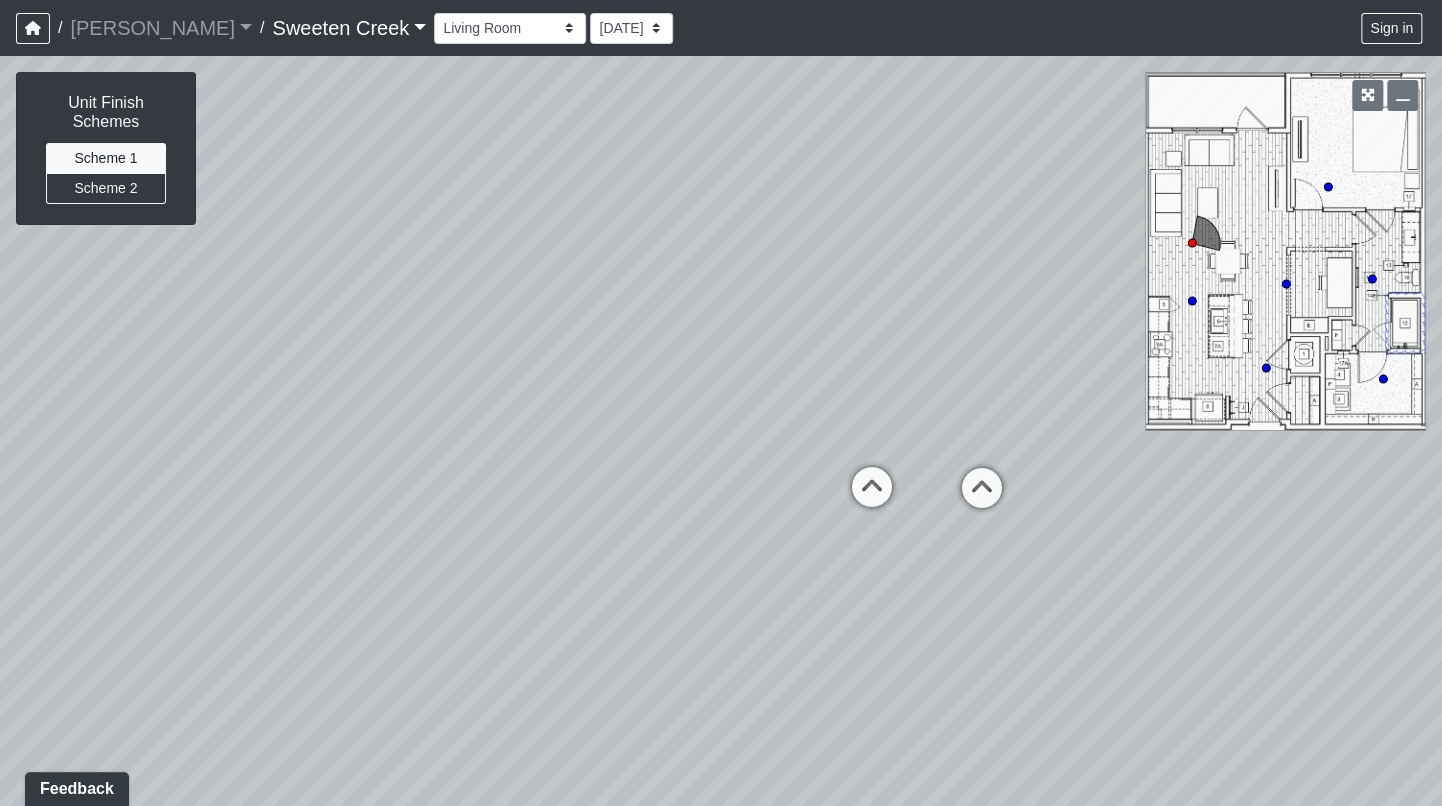 drag, startPoint x: 433, startPoint y: 138, endPoint x: -51, endPoint y: 270, distance: 501.6772 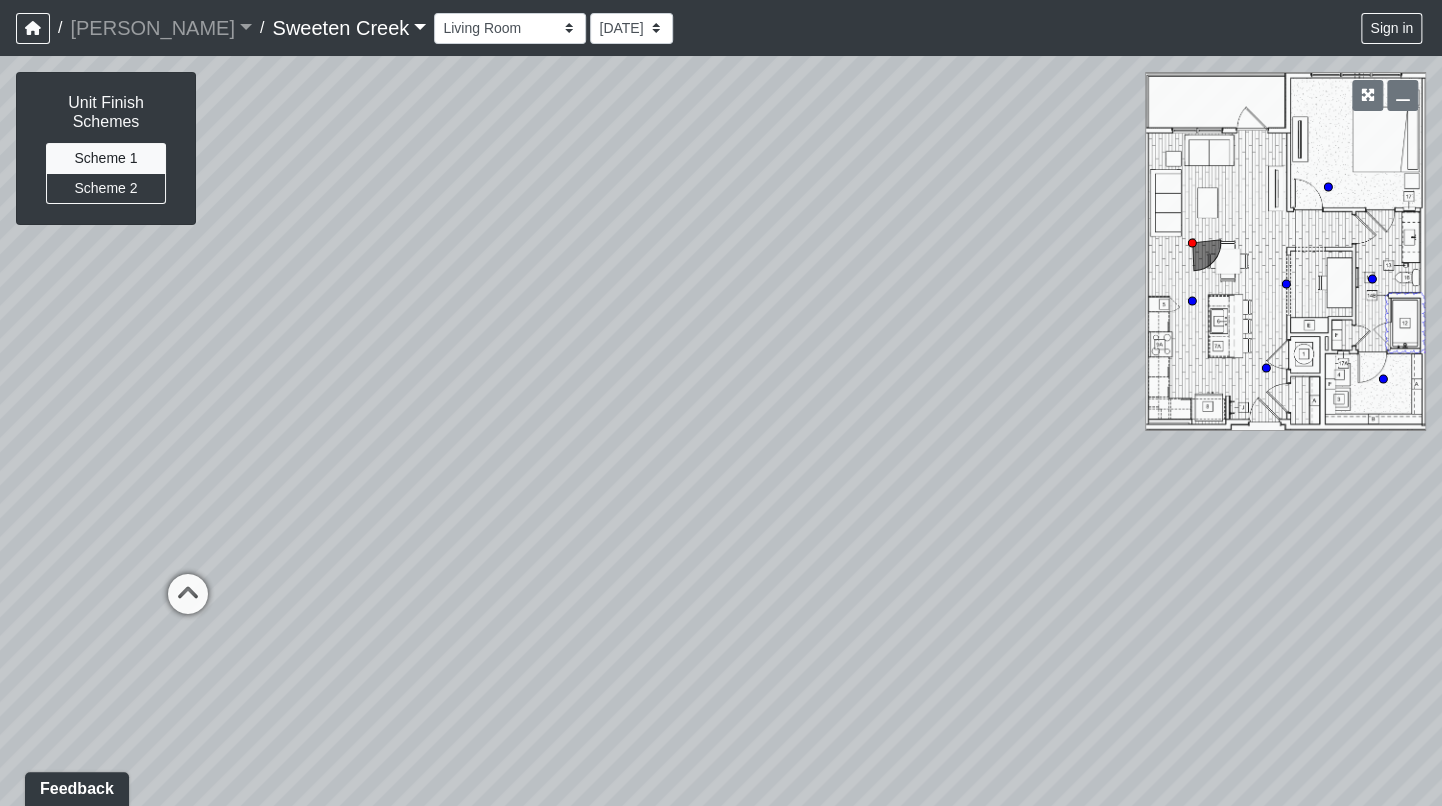 drag, startPoint x: 545, startPoint y: 229, endPoint x: 137, endPoint y: 261, distance: 409.253 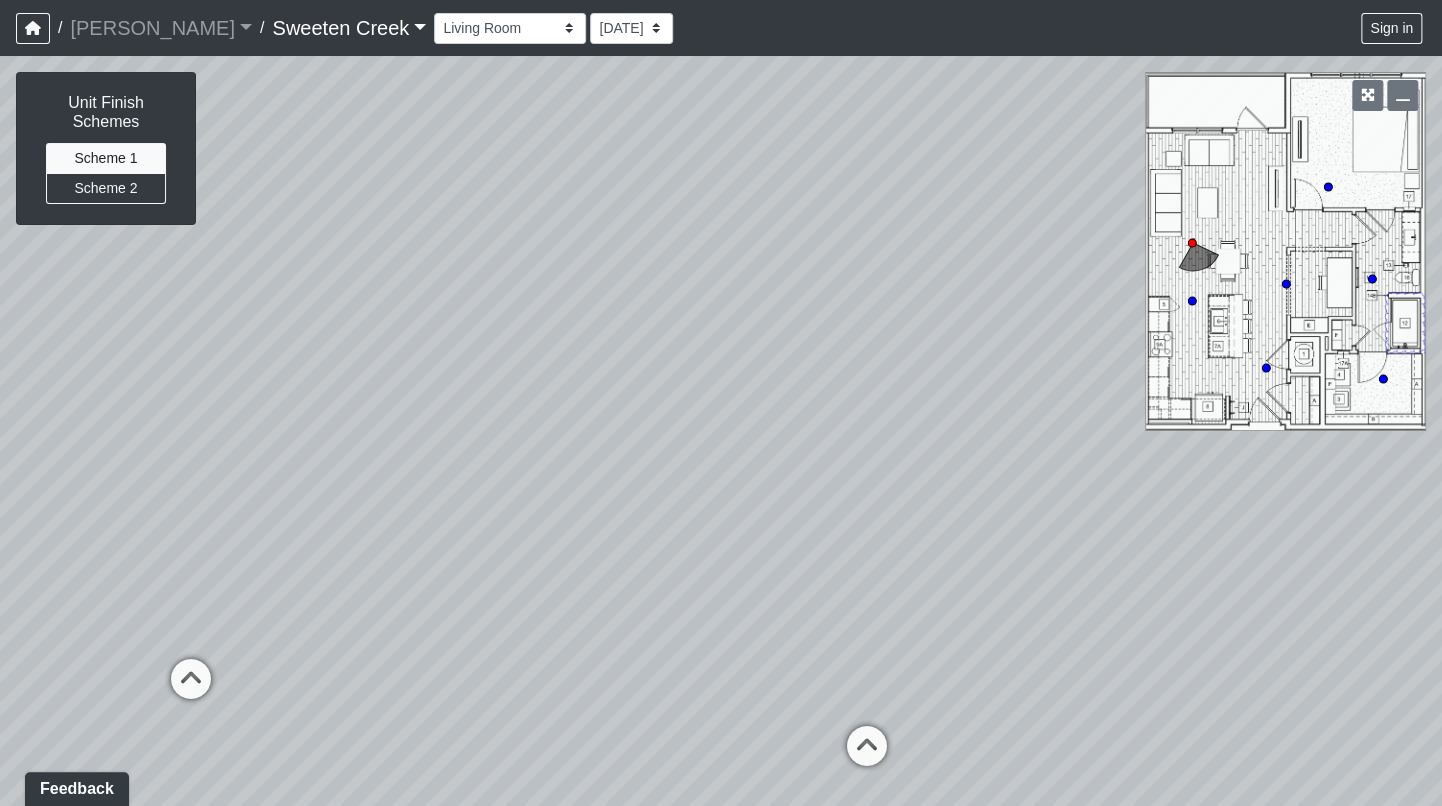 drag, startPoint x: 855, startPoint y: 114, endPoint x: 679, endPoint y: -49, distance: 239.88539 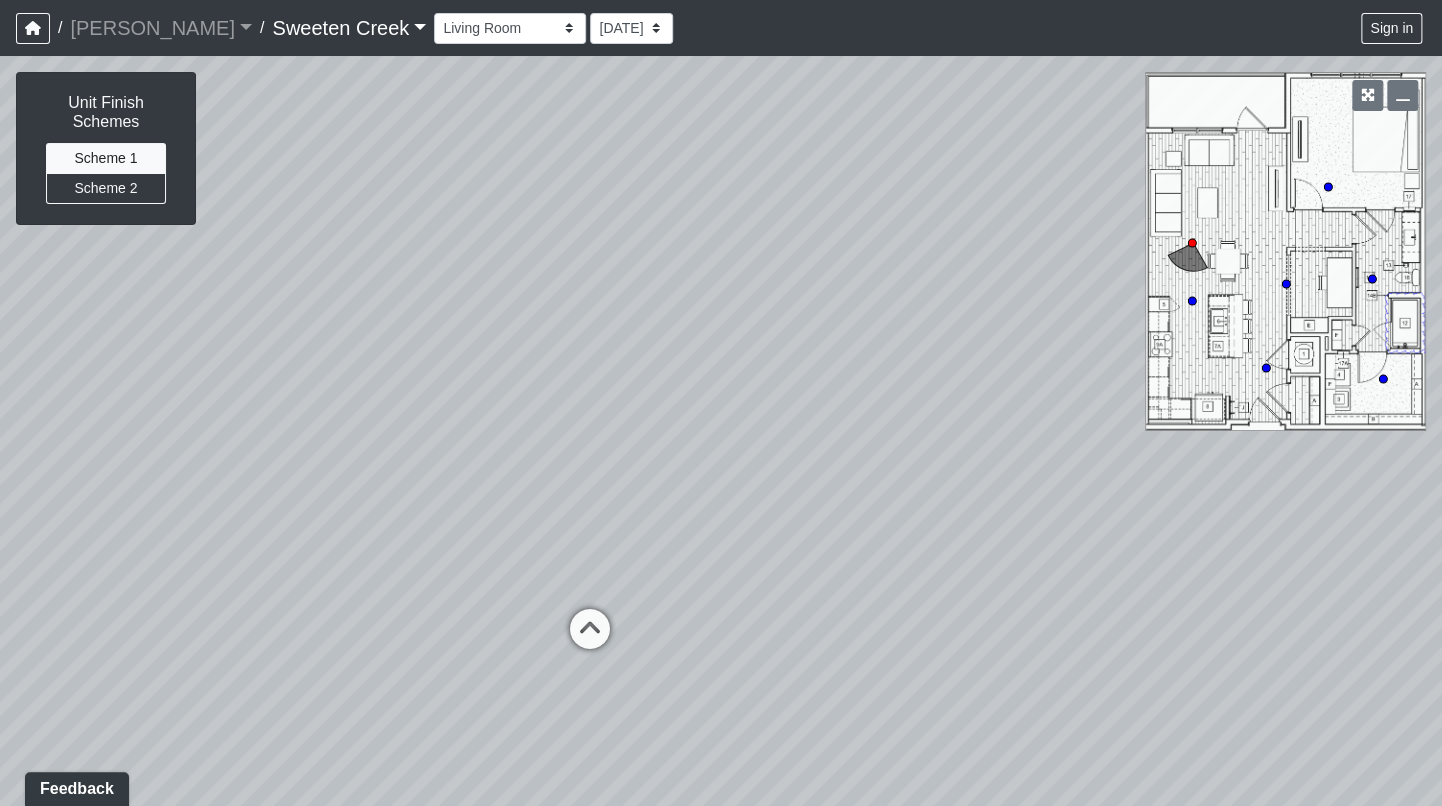 drag, startPoint x: 1032, startPoint y: 160, endPoint x: 573, endPoint y: 51, distance: 471.76477 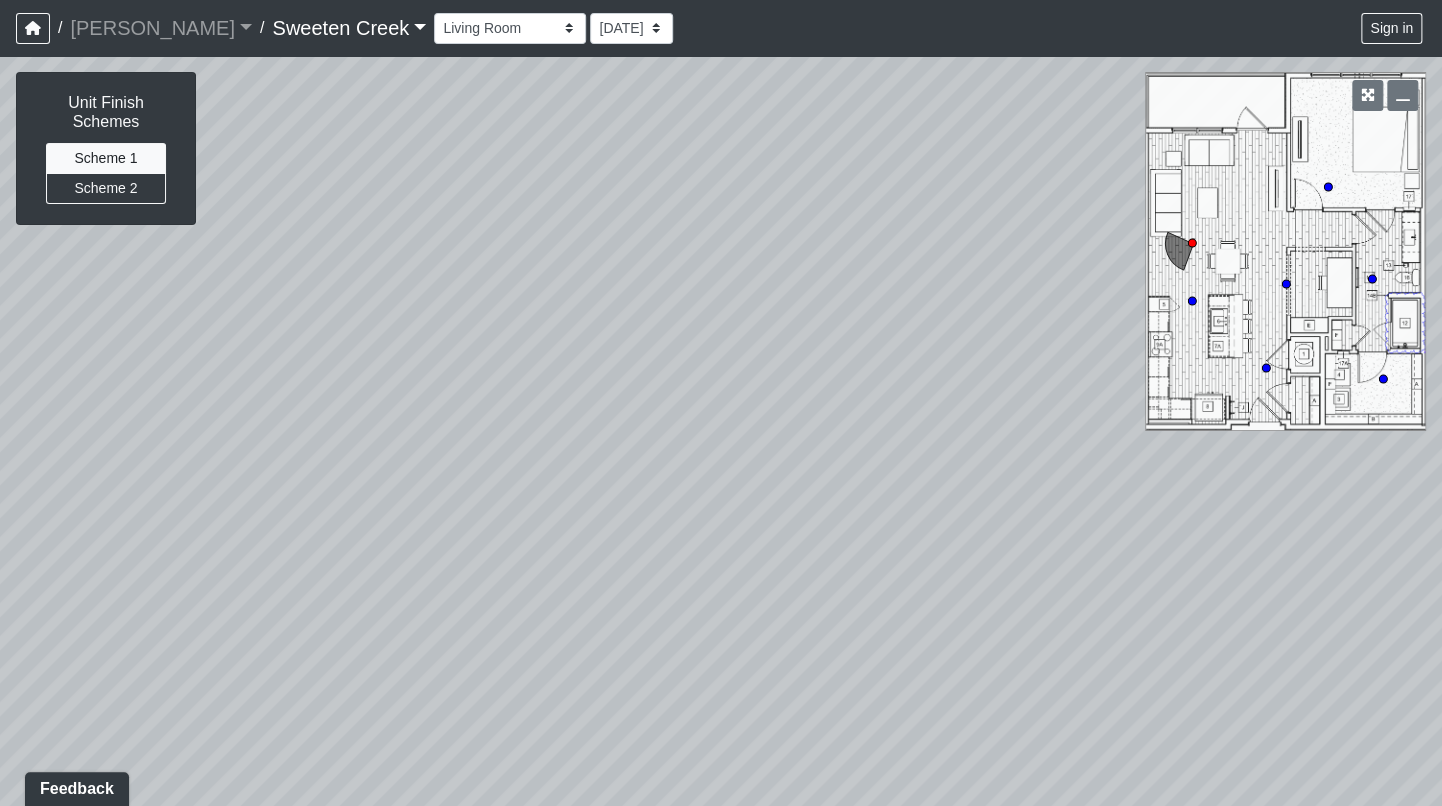 drag, startPoint x: 1010, startPoint y: 186, endPoint x: 363, endPoint y: 164, distance: 647.3739 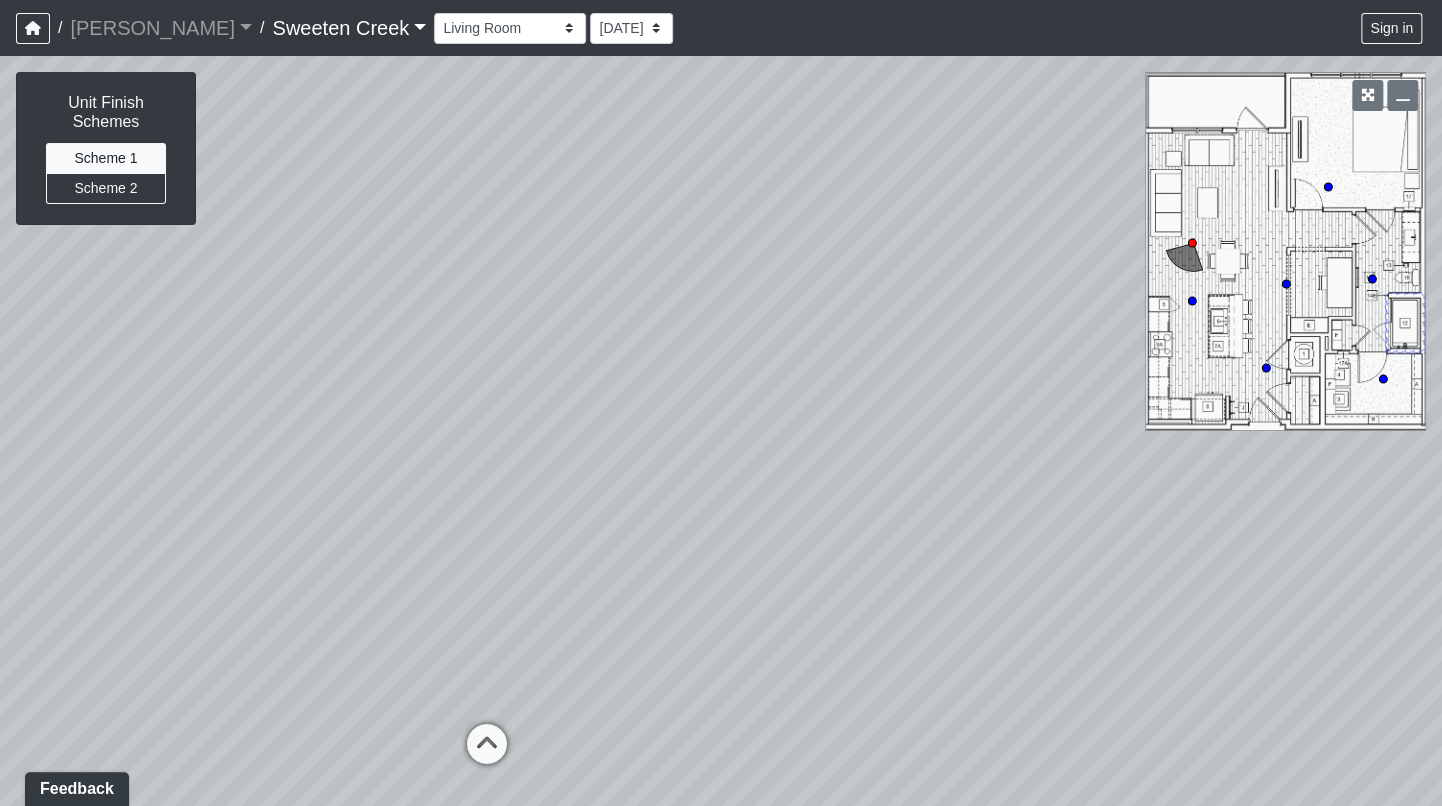 drag, startPoint x: 577, startPoint y: 133, endPoint x: 1484, endPoint y: 368, distance: 936.9493 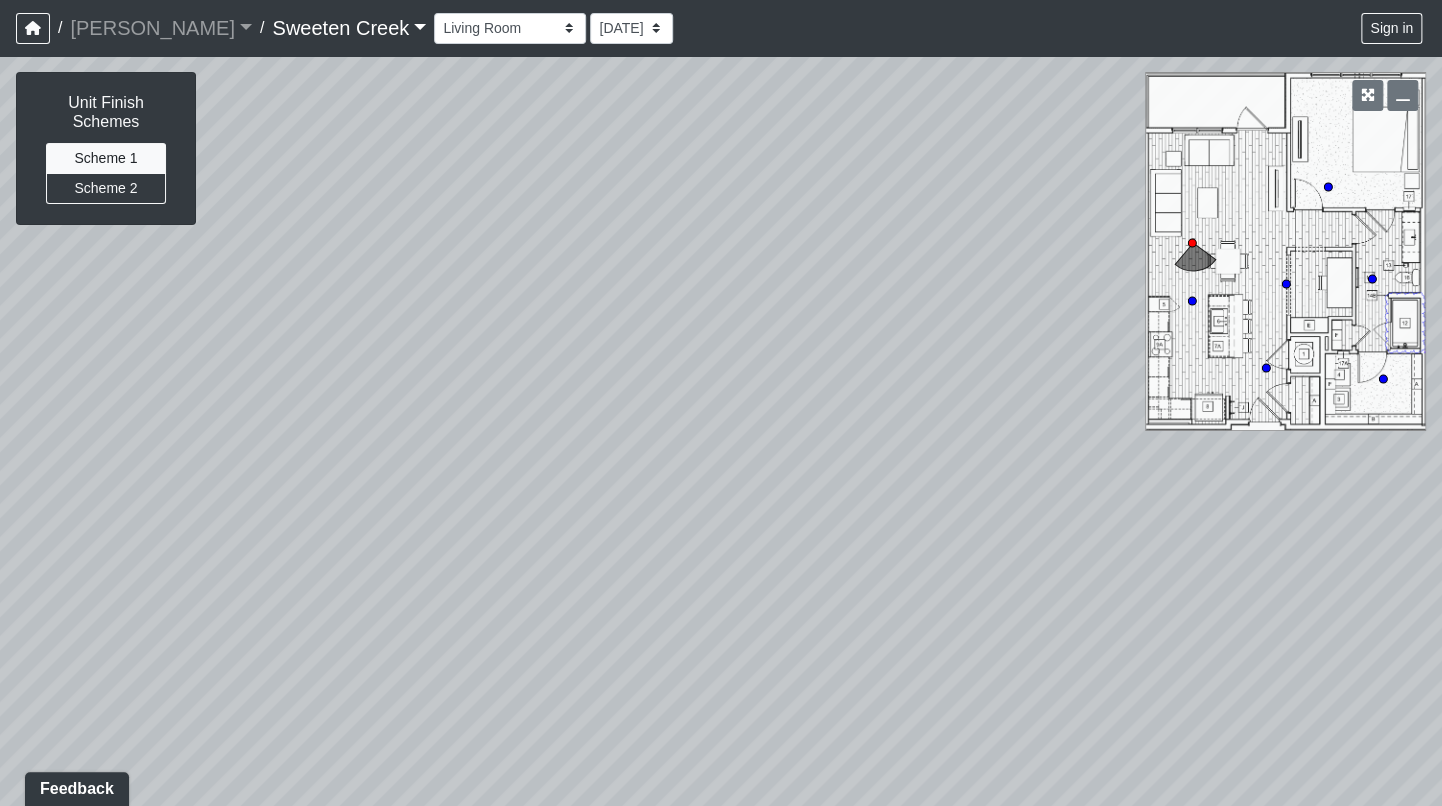 drag, startPoint x: 706, startPoint y: 126, endPoint x: 1166, endPoint y: 158, distance: 461.1117 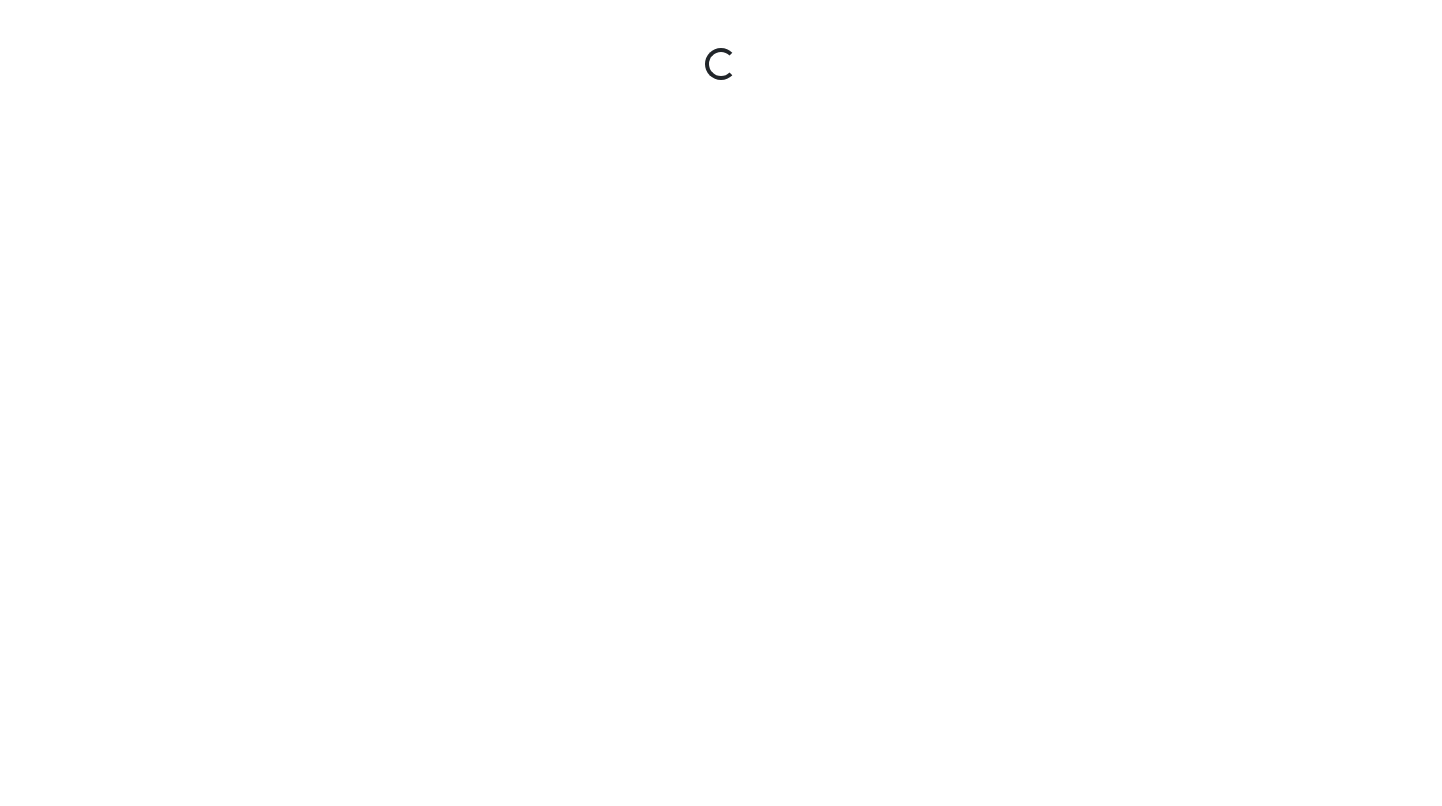 scroll, scrollTop: 0, scrollLeft: 0, axis: both 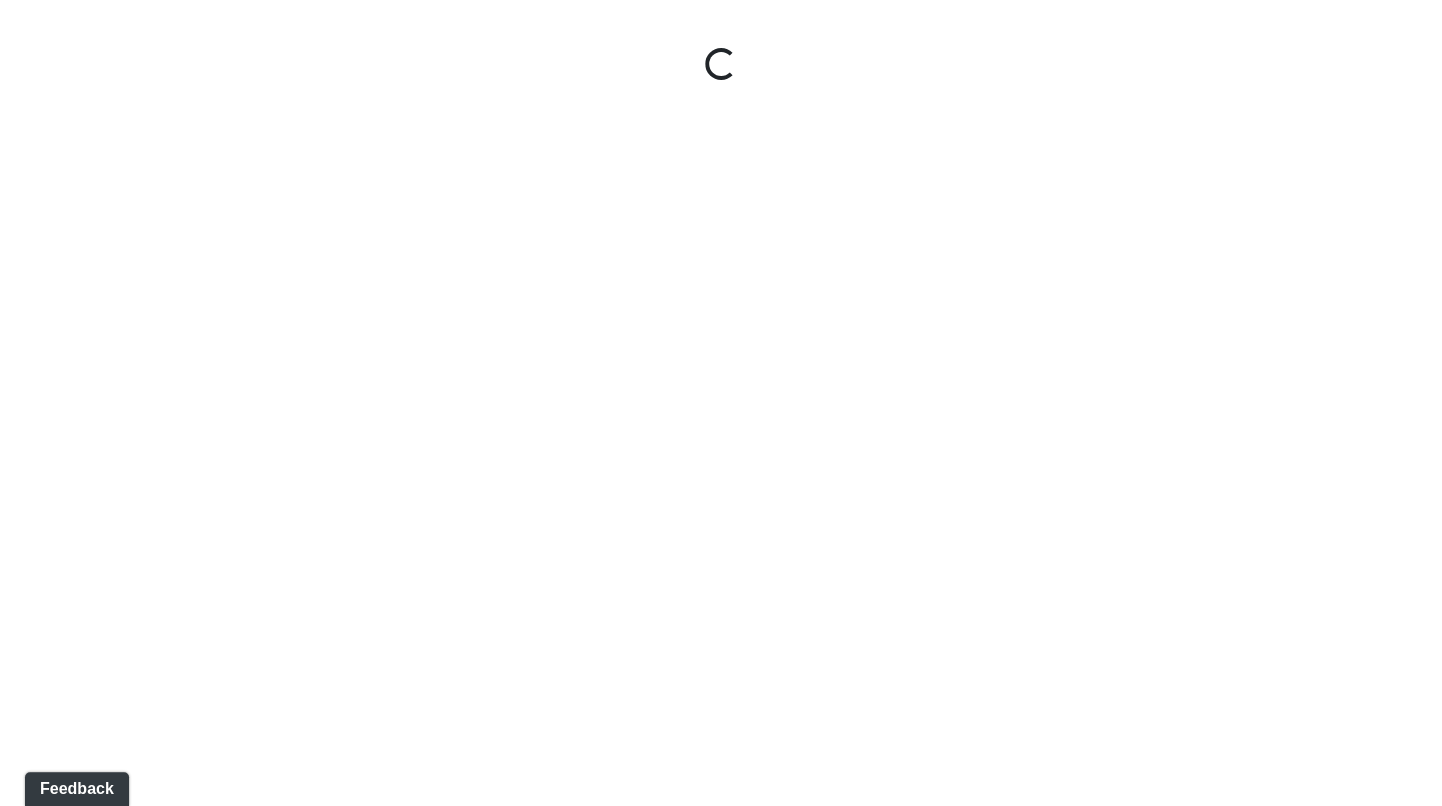 select on "1QVtRjyM1orE5pKiq1FaV1" 